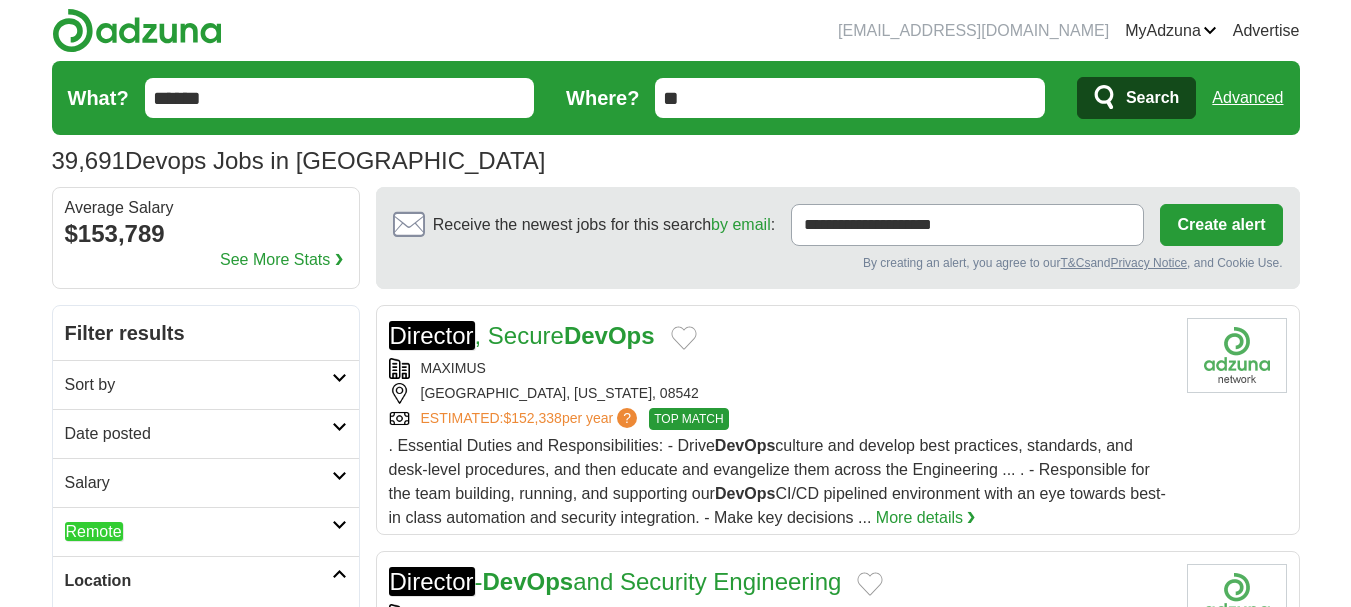 click on "******" at bounding box center [340, 98] 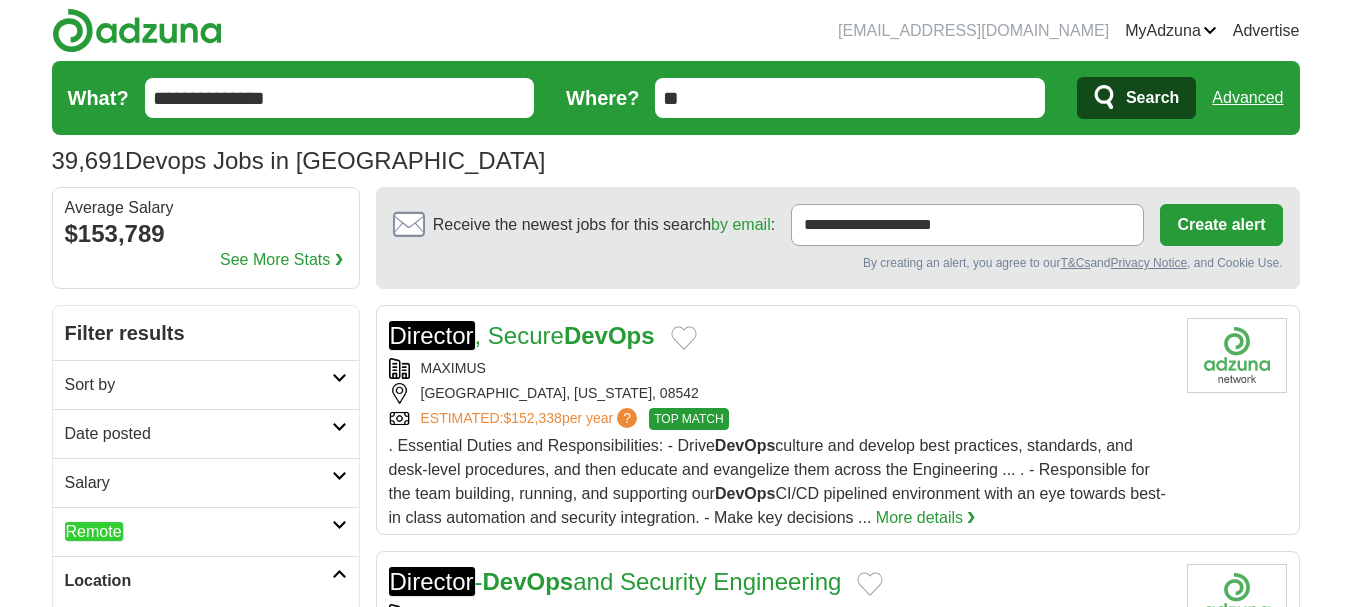 type on "**********" 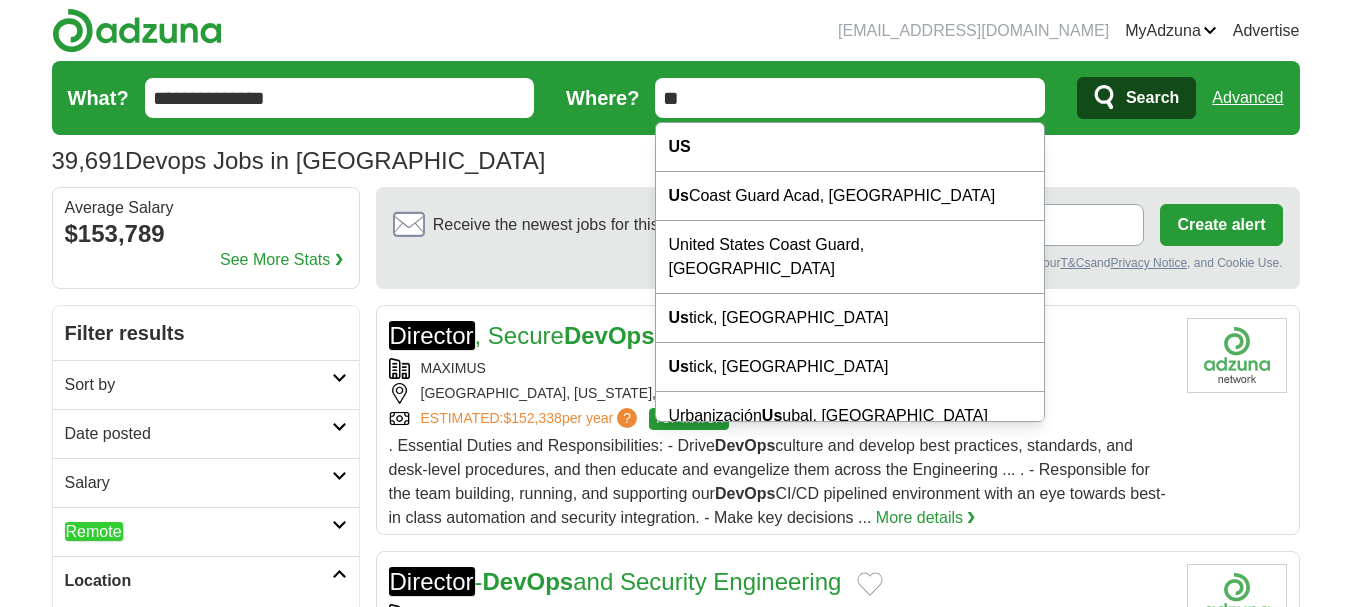 click on "**" at bounding box center (850, 98) 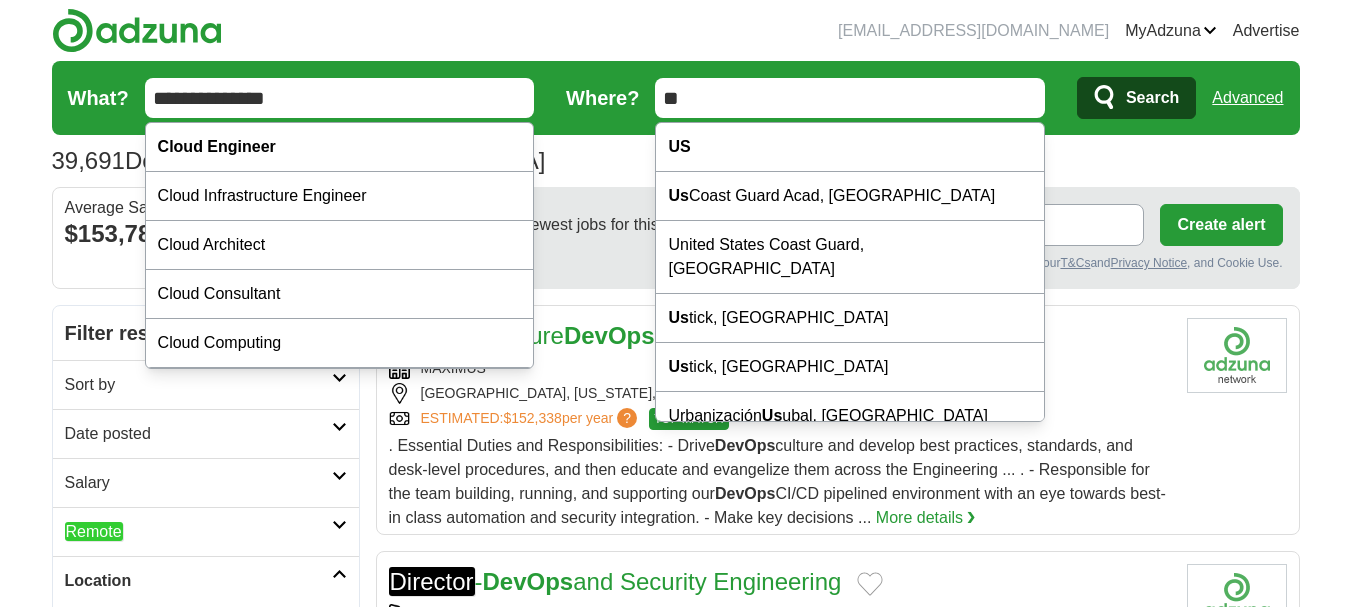 click on "**" at bounding box center (850, 98) 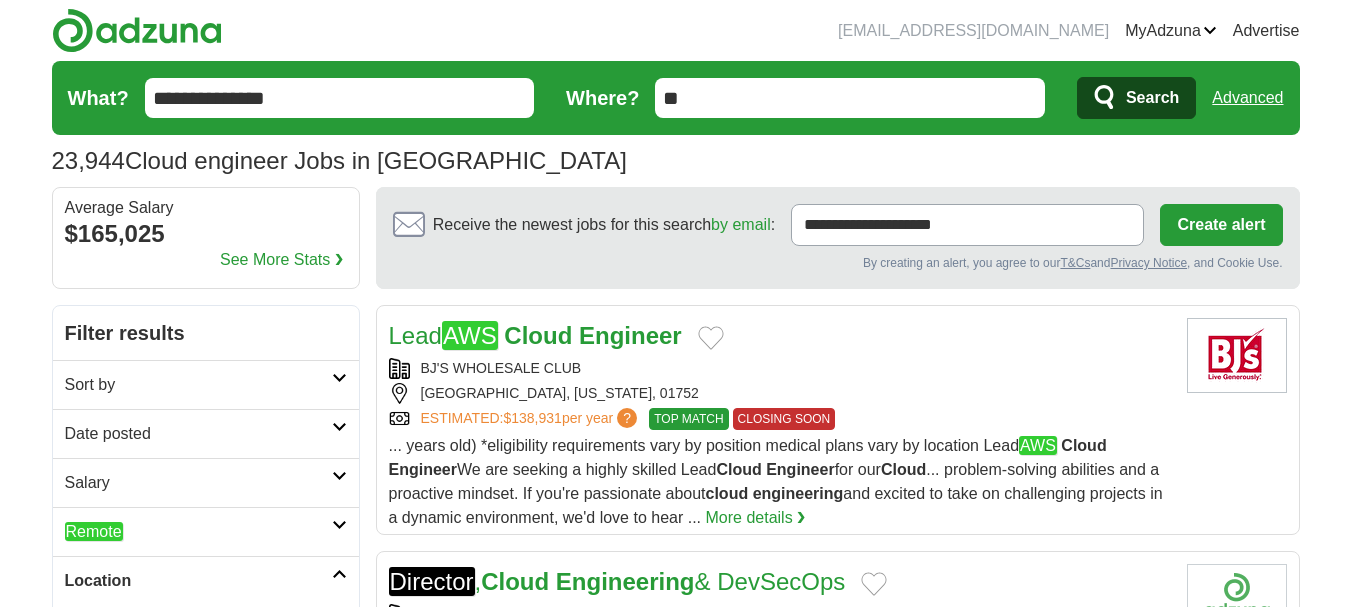 scroll, scrollTop: 77, scrollLeft: 0, axis: vertical 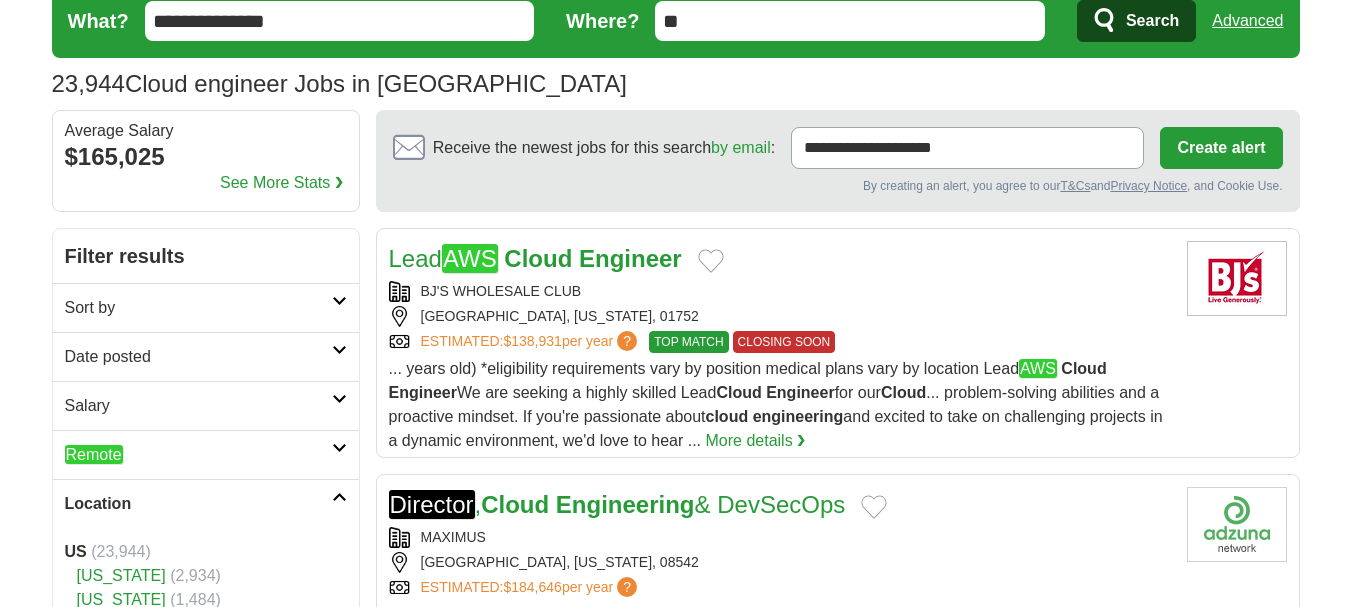 click at bounding box center (339, 448) 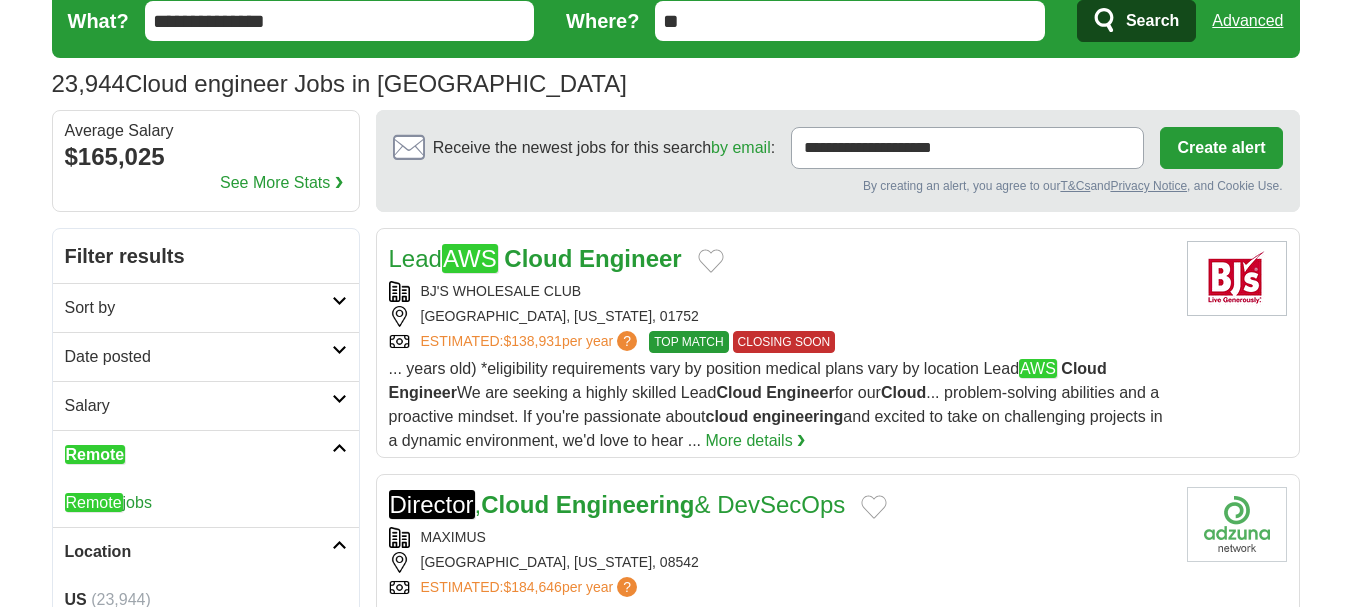 click on "Remote  jobs" at bounding box center [108, 502] 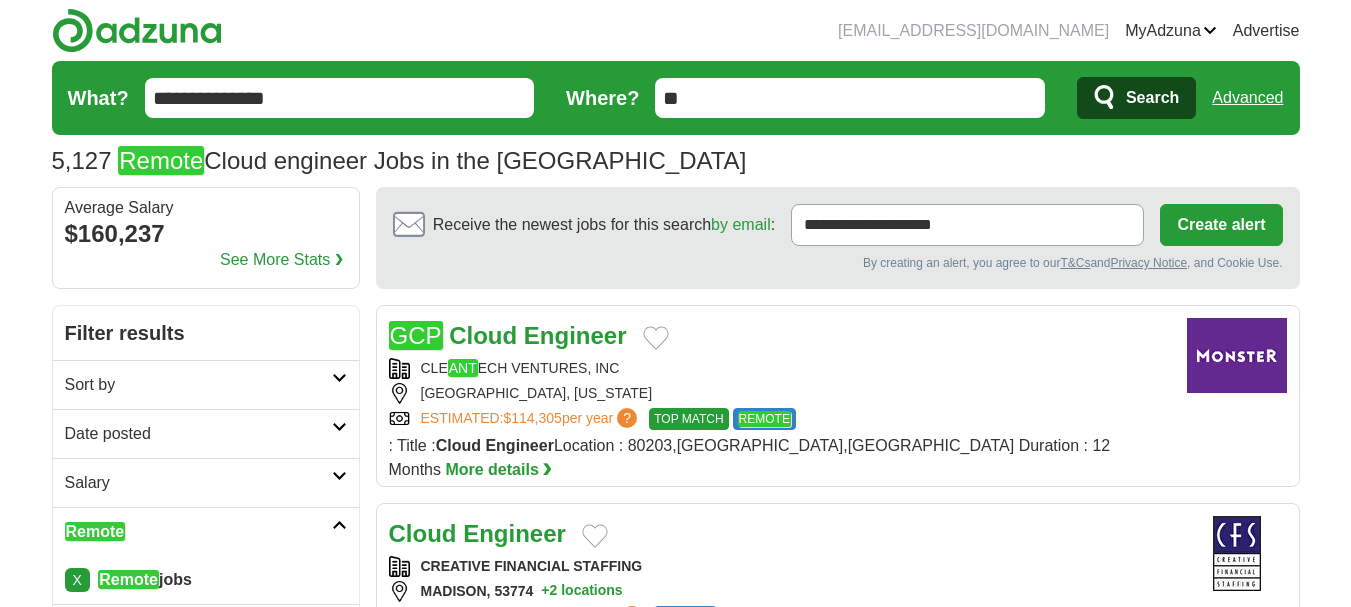 scroll, scrollTop: 0, scrollLeft: 0, axis: both 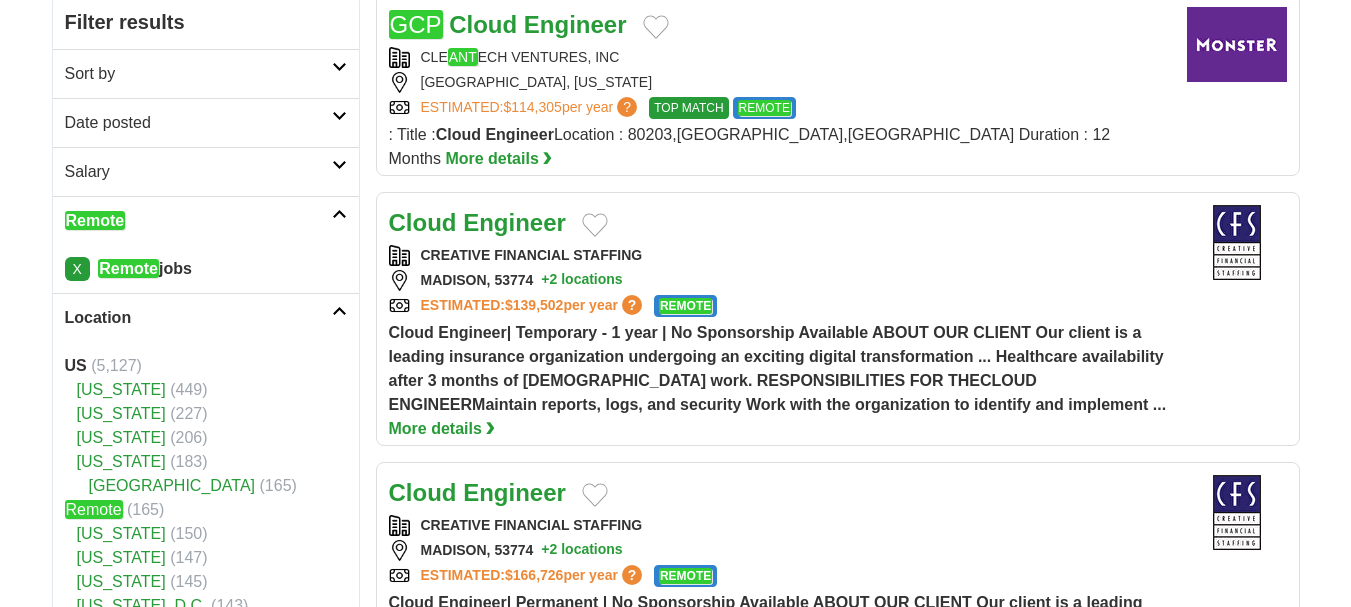 click on "CREATIVE FINANCIAL STAFFING" at bounding box center (780, 255) 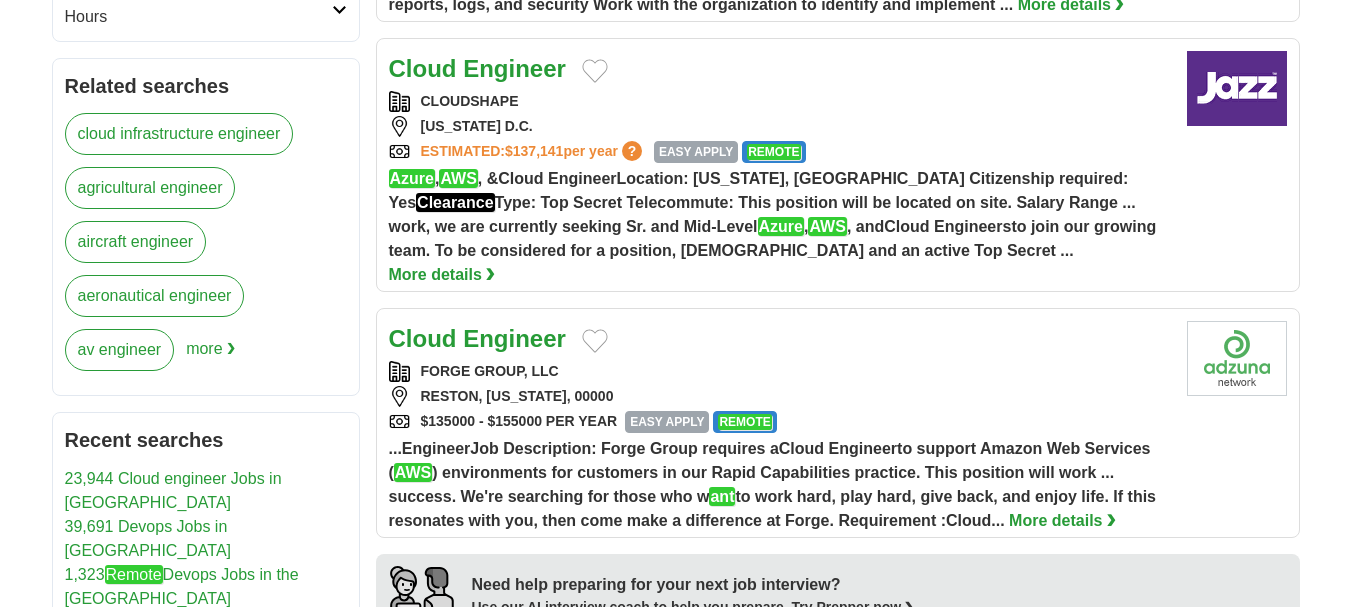 scroll, scrollTop: 1373, scrollLeft: 0, axis: vertical 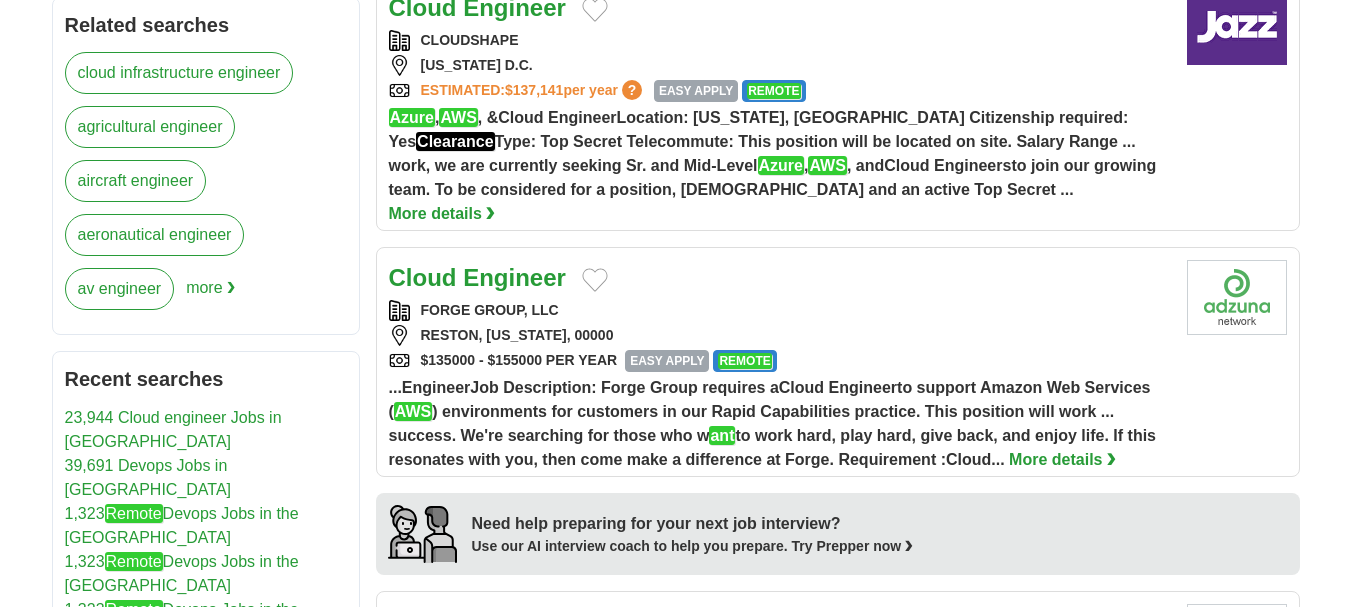 click on "RESTON, VIRGINIA, 00000" at bounding box center (780, 335) 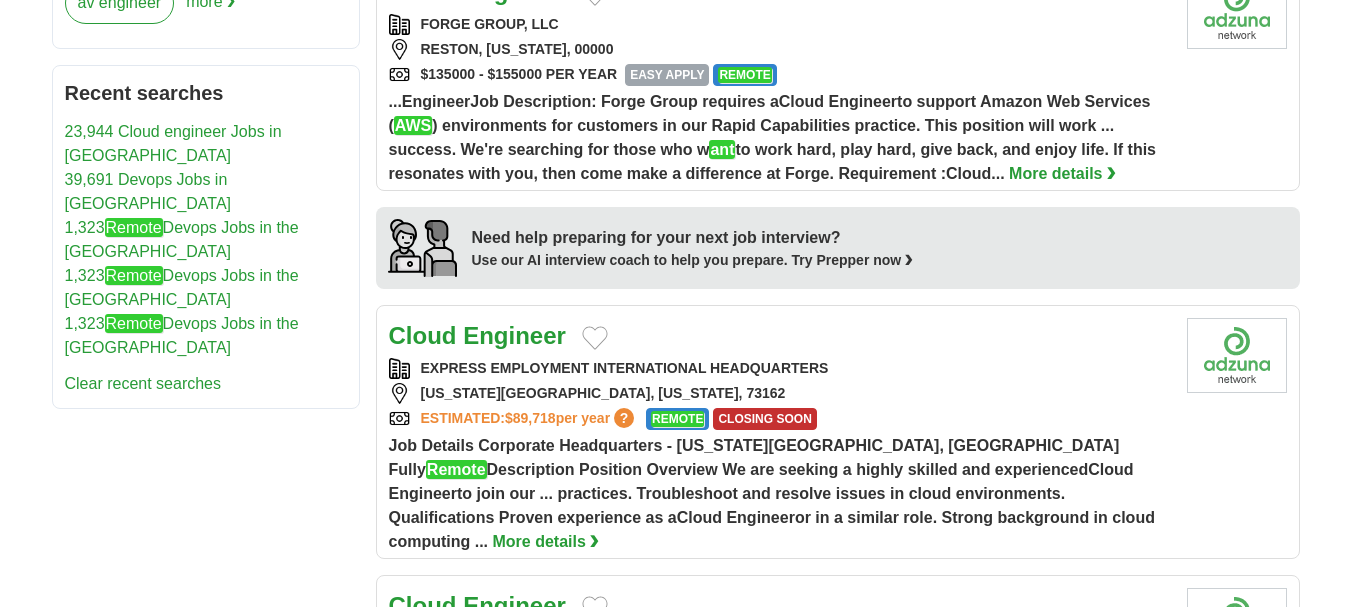 scroll, scrollTop: 1660, scrollLeft: 0, axis: vertical 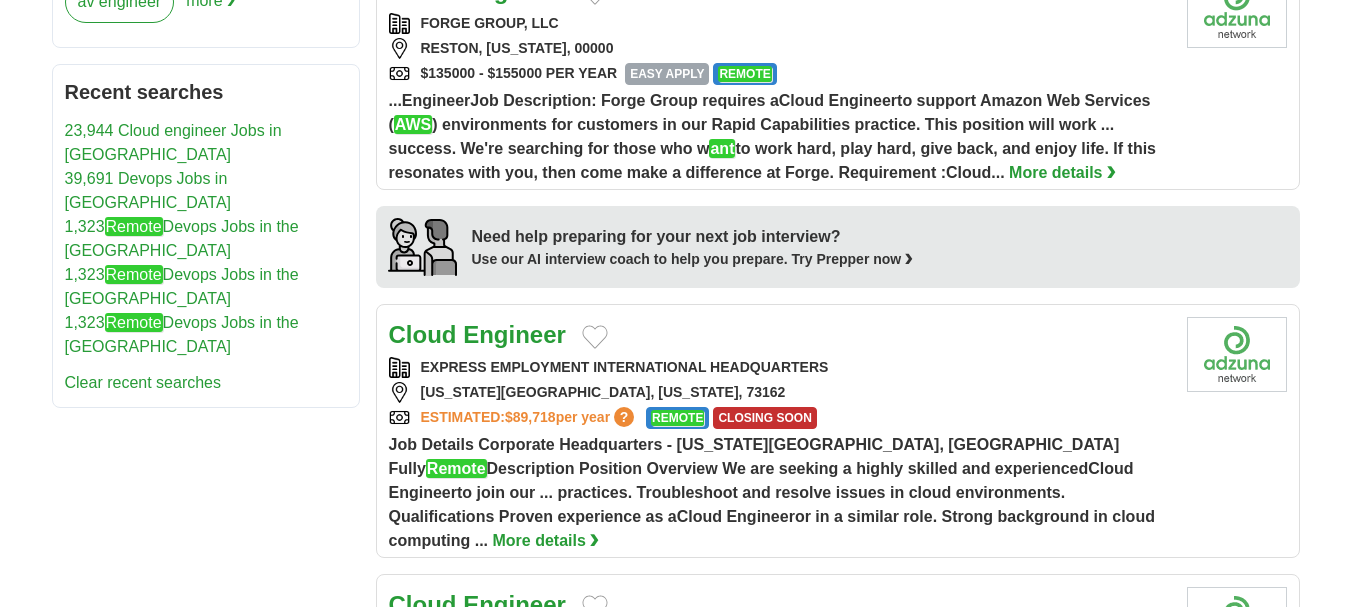 click on "EXPRESS EMPLOYMENT INTERNATIONAL HEADQUARTERS" at bounding box center (780, 367) 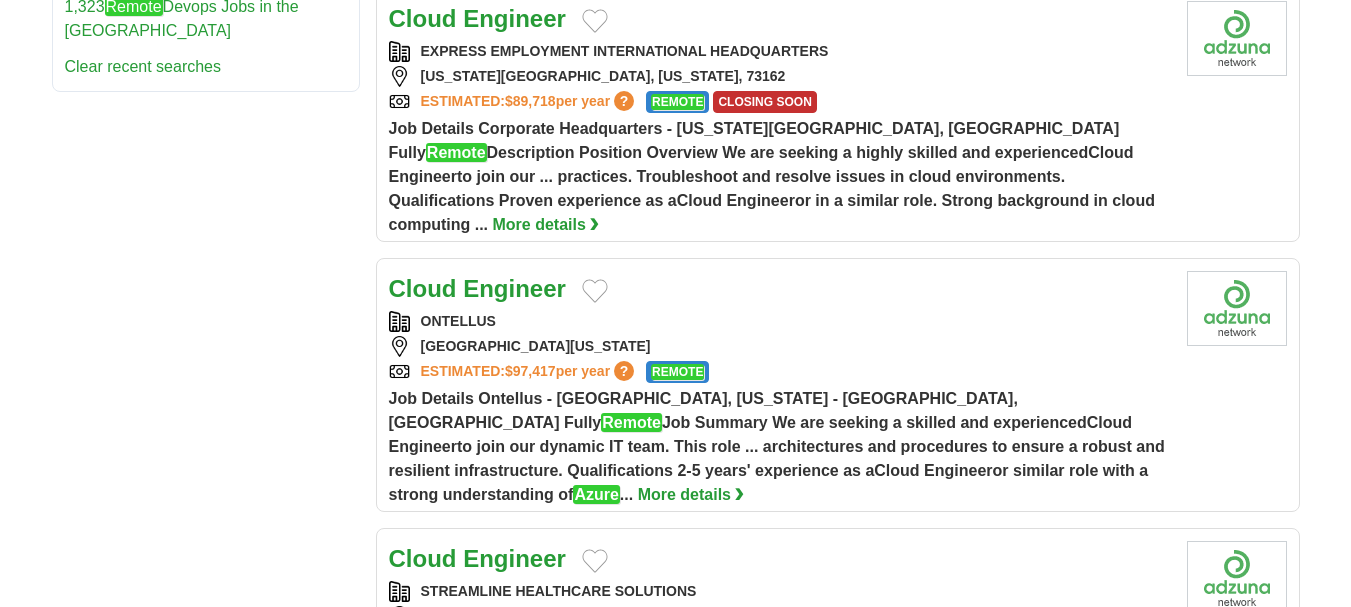 scroll, scrollTop: 1989, scrollLeft: 0, axis: vertical 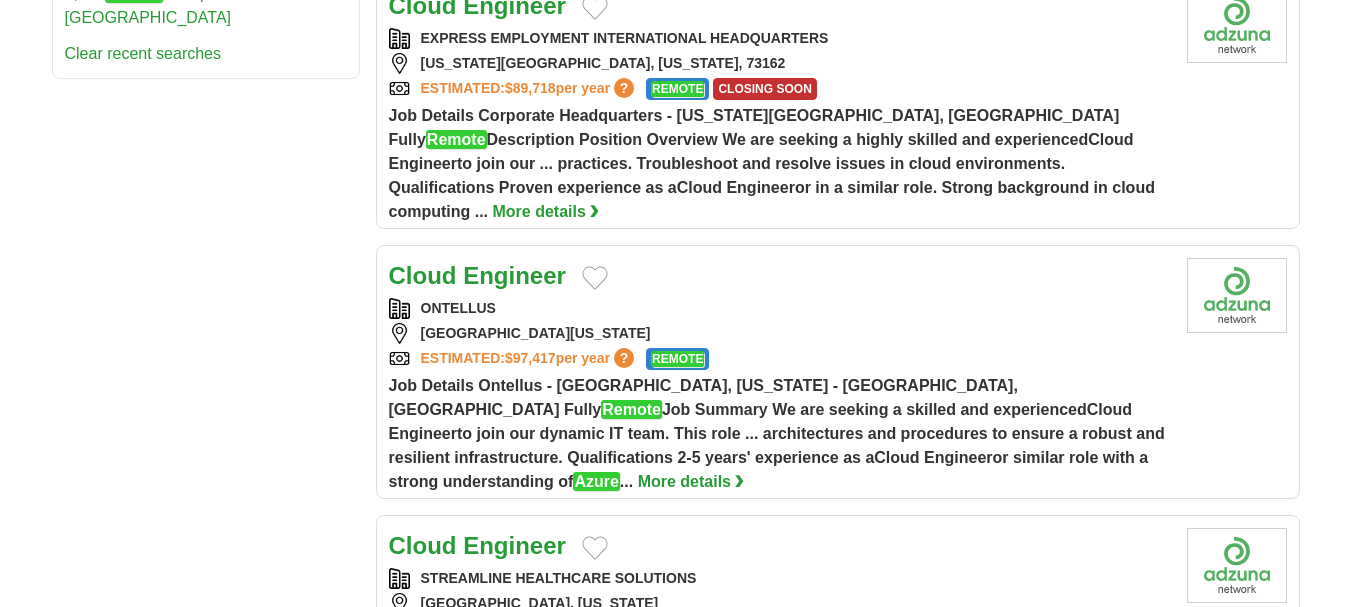 click on "HOUSTON, TEXAS, 77002" at bounding box center [780, 333] 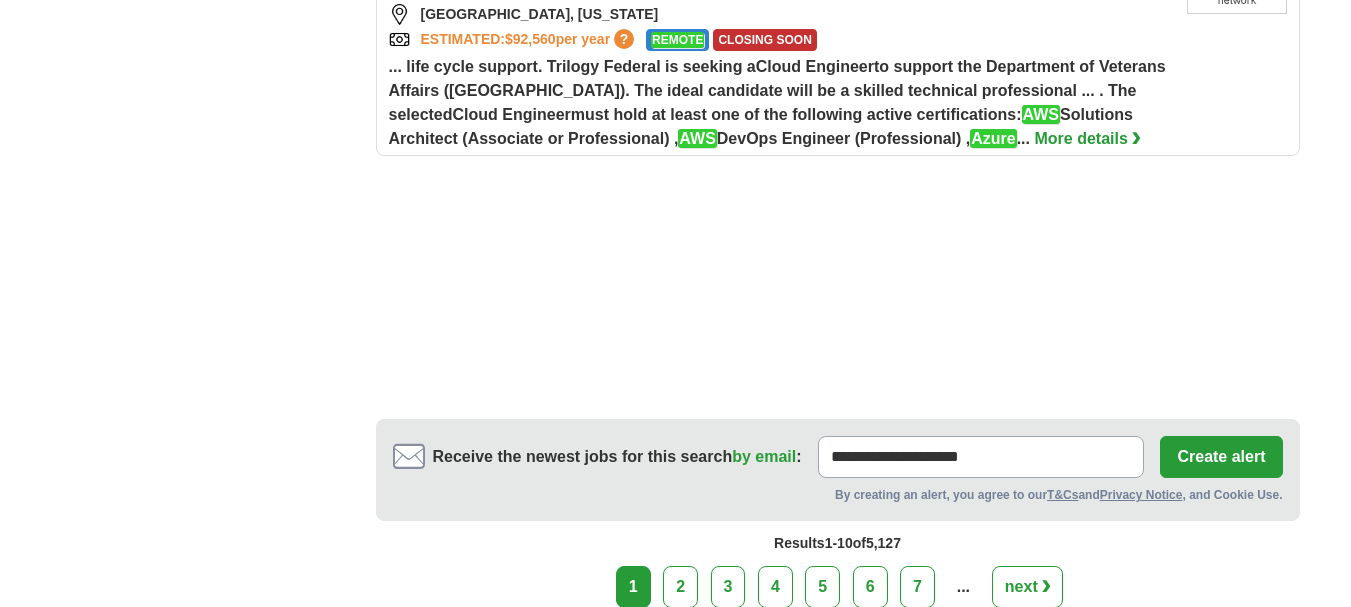 scroll, scrollTop: 2825, scrollLeft: 0, axis: vertical 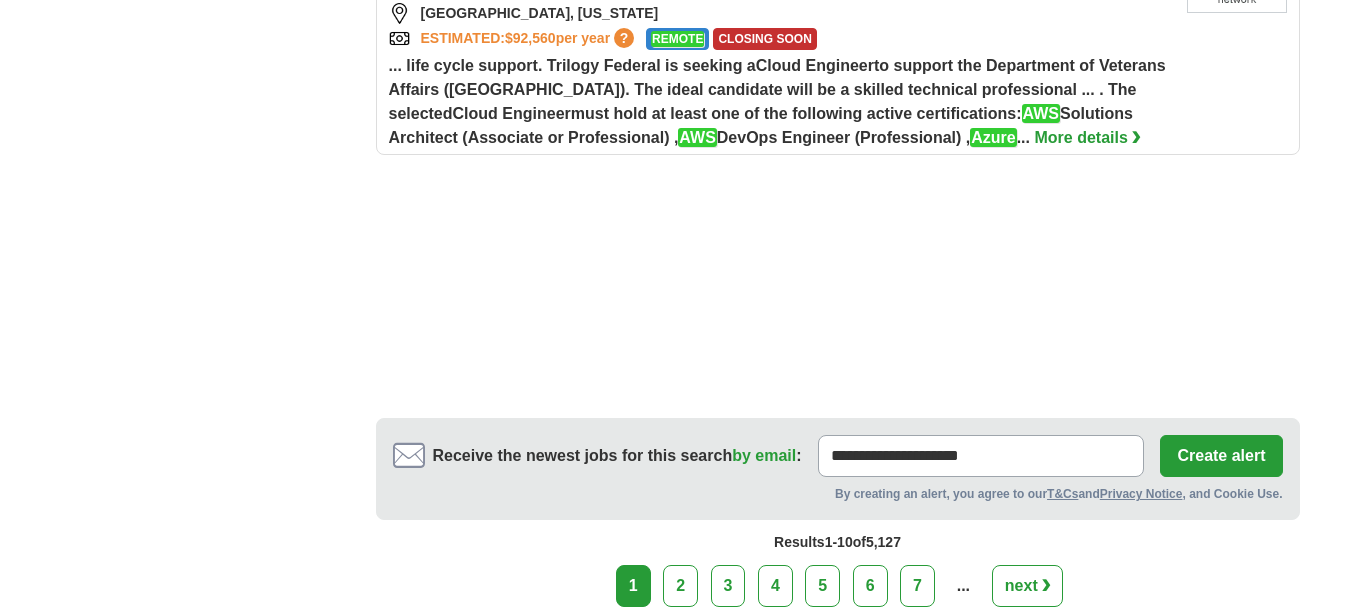 click on "2" at bounding box center [680, 586] 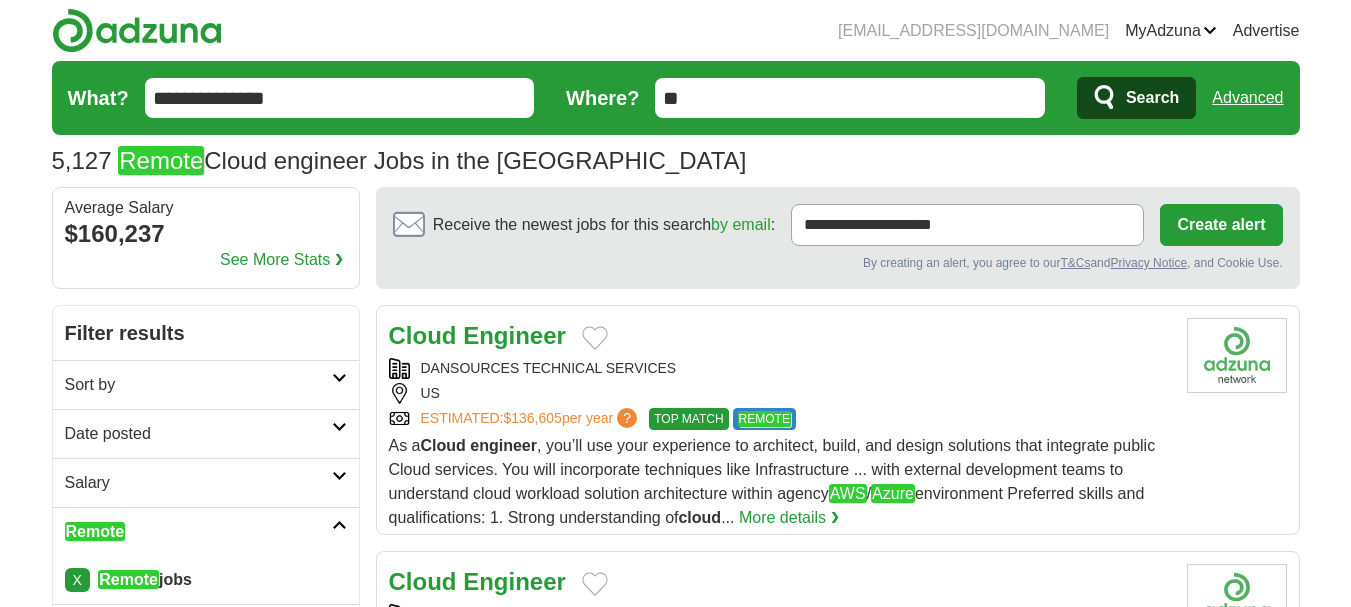 scroll, scrollTop: 0, scrollLeft: 0, axis: both 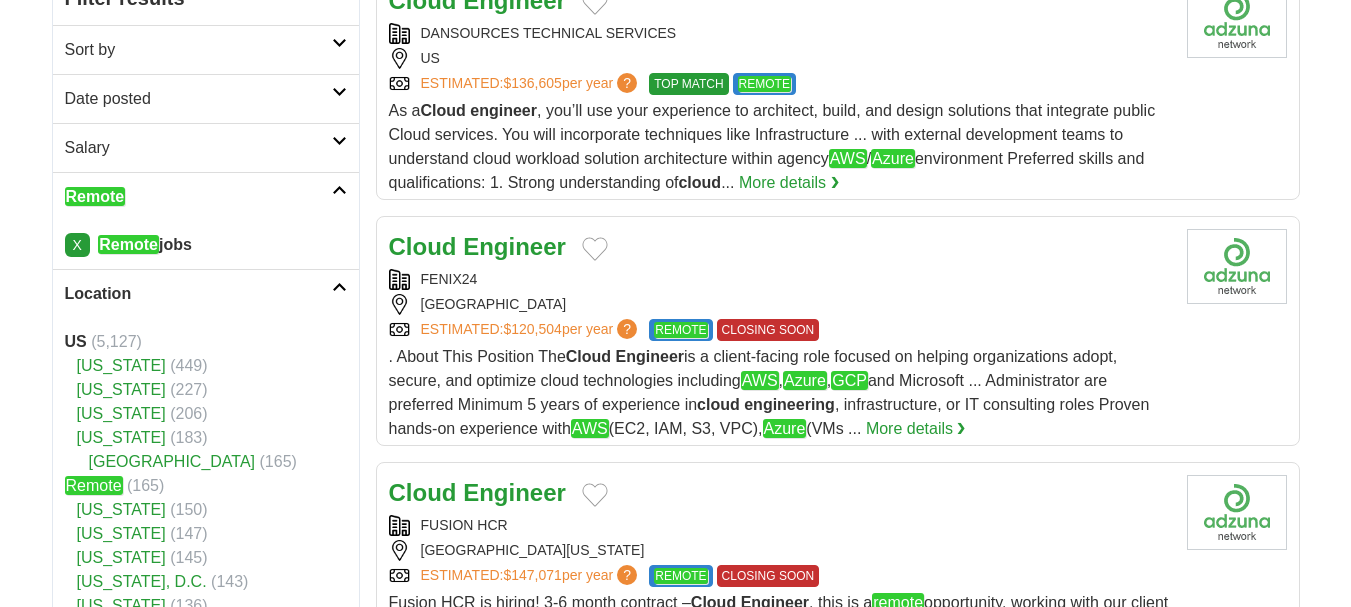 click on "FENIX24" at bounding box center [780, 279] 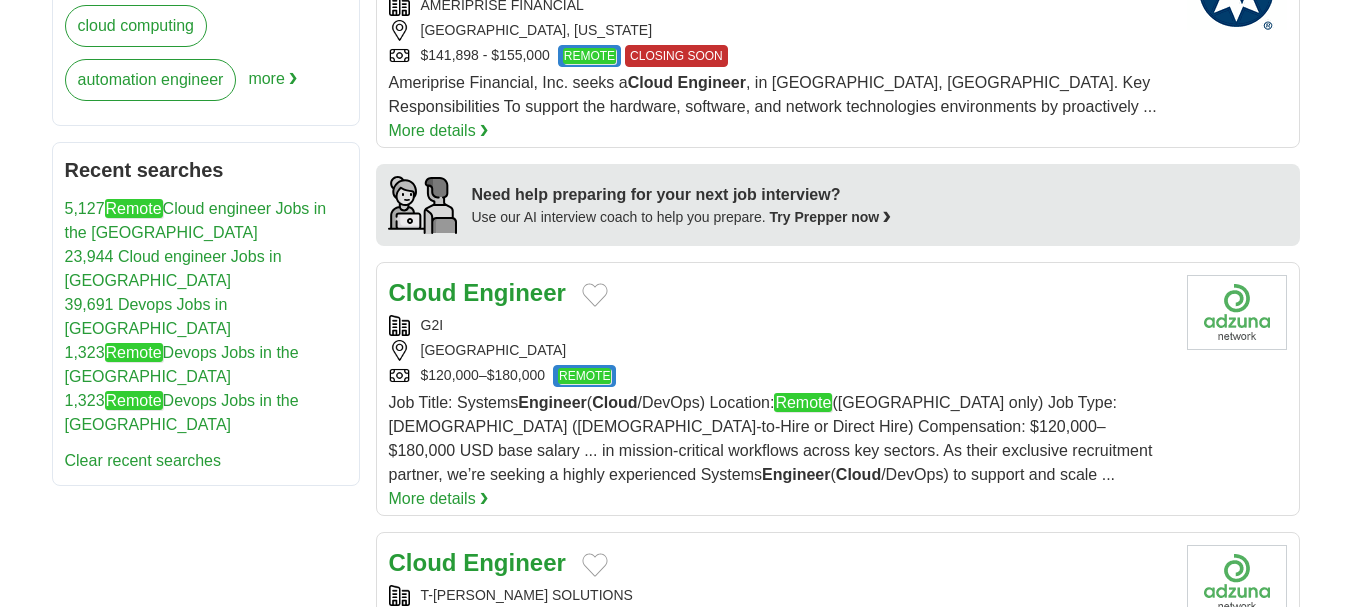 scroll, scrollTop: 1583, scrollLeft: 0, axis: vertical 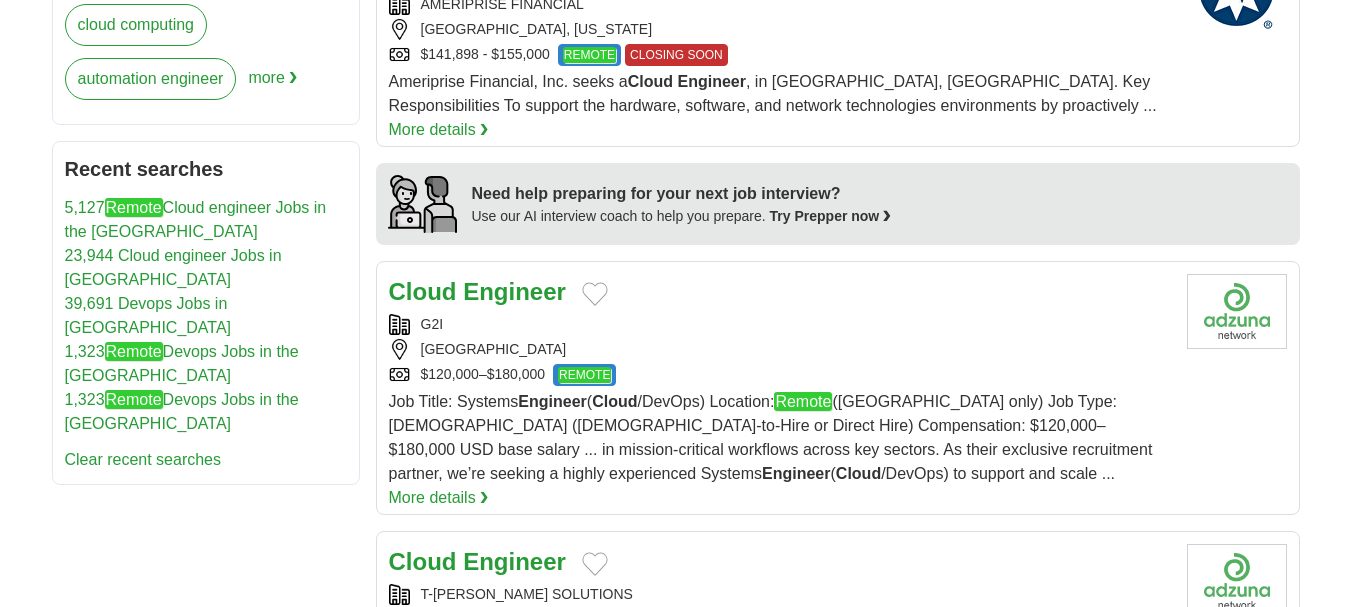 click on "UNITED STATES" at bounding box center [780, 349] 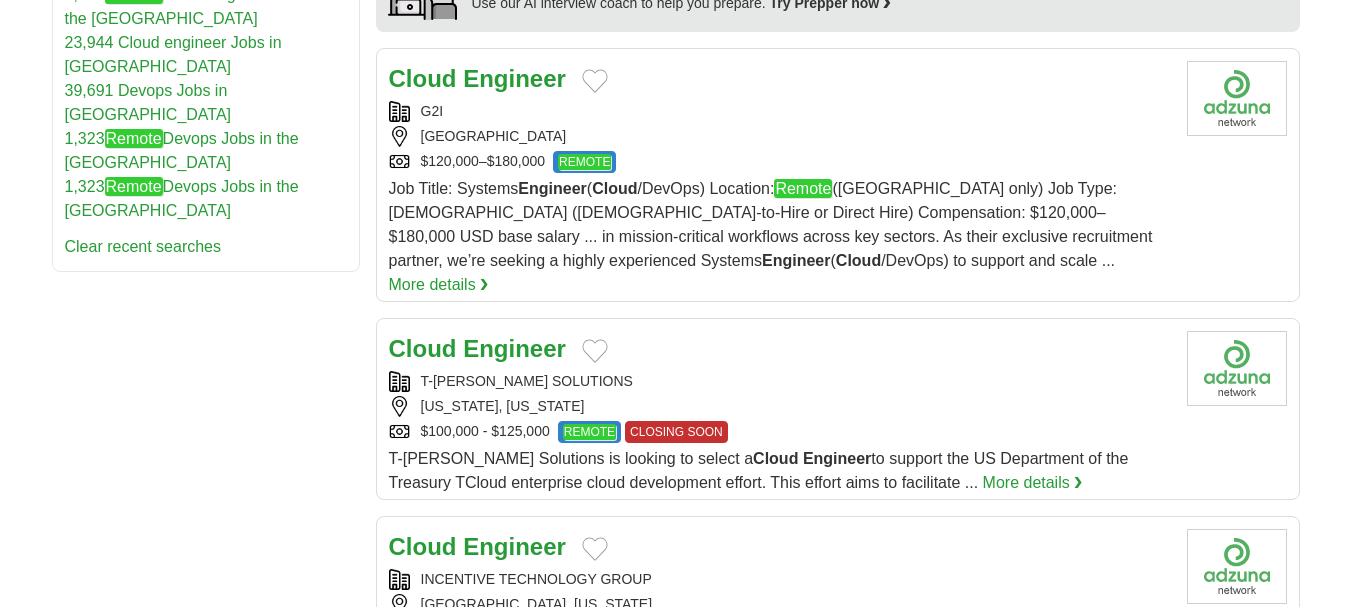 scroll, scrollTop: 1797, scrollLeft: 0, axis: vertical 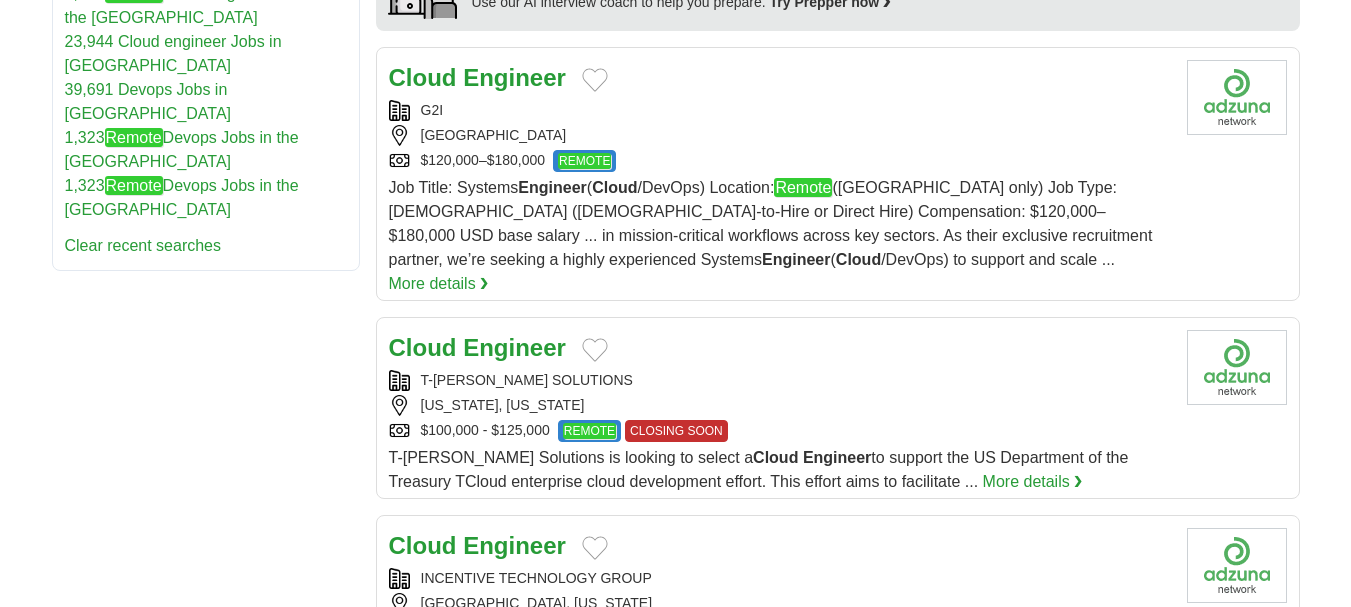 click on "WASHINGTON, DISTRICT OF COLUMBIA" at bounding box center (780, 405) 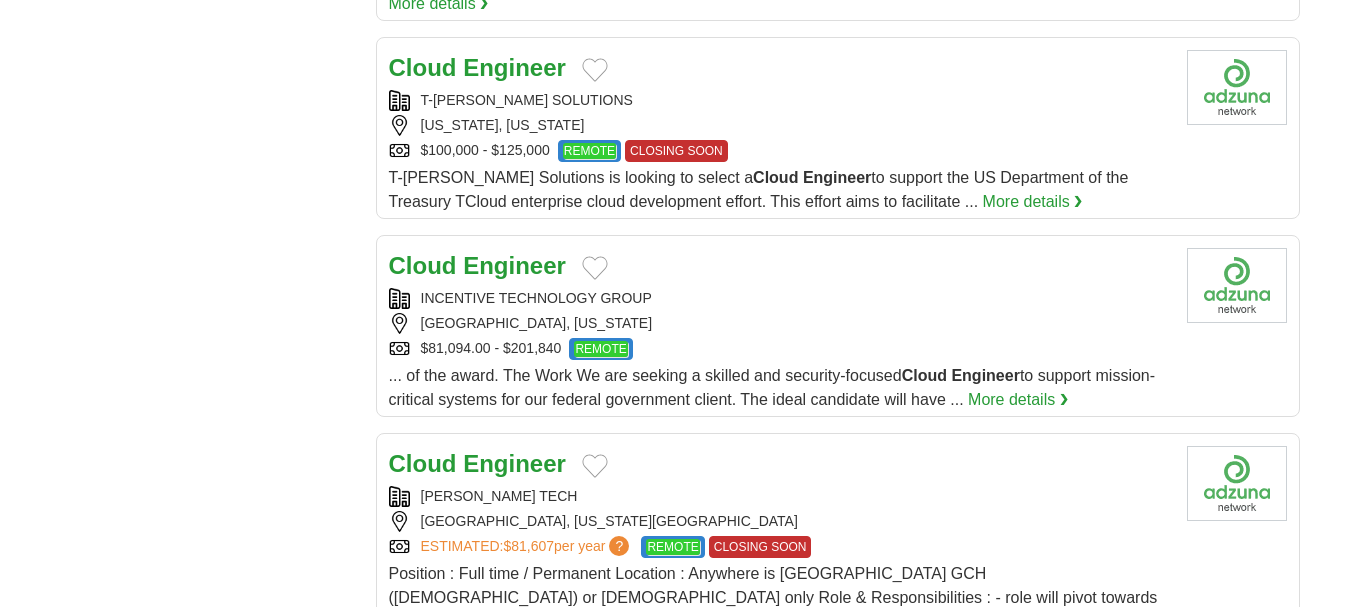 scroll, scrollTop: 2081, scrollLeft: 0, axis: vertical 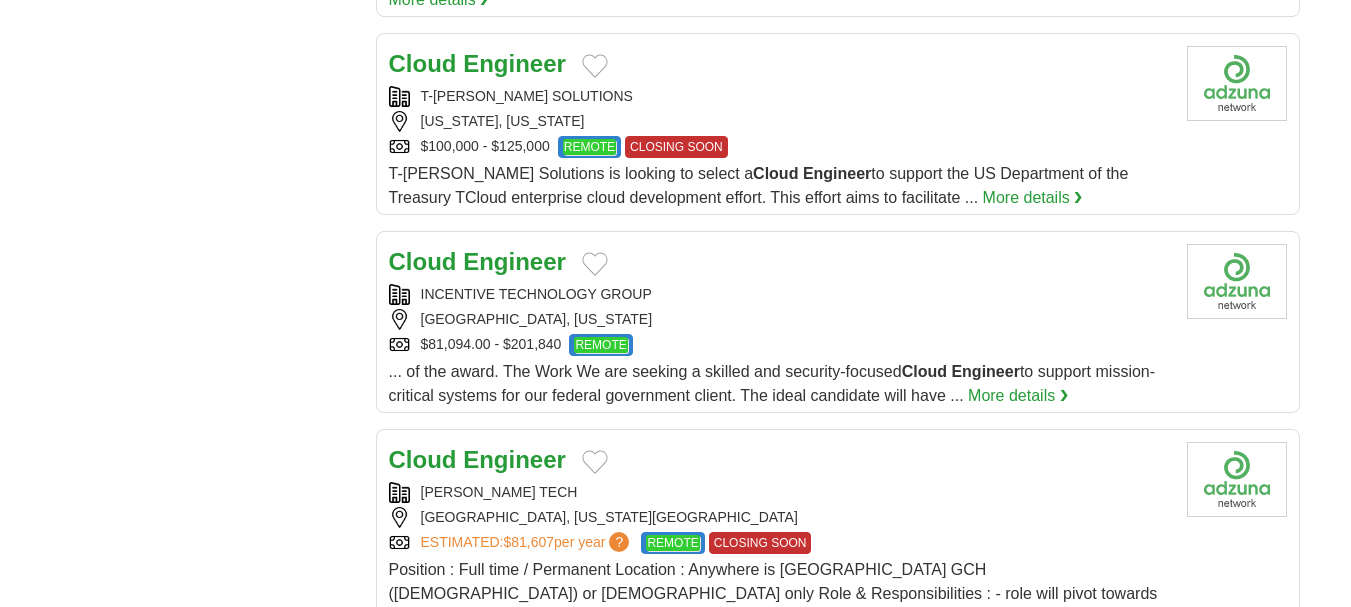 click on "INCENTIVE TECHNOLOGY GROUP" at bounding box center (780, 294) 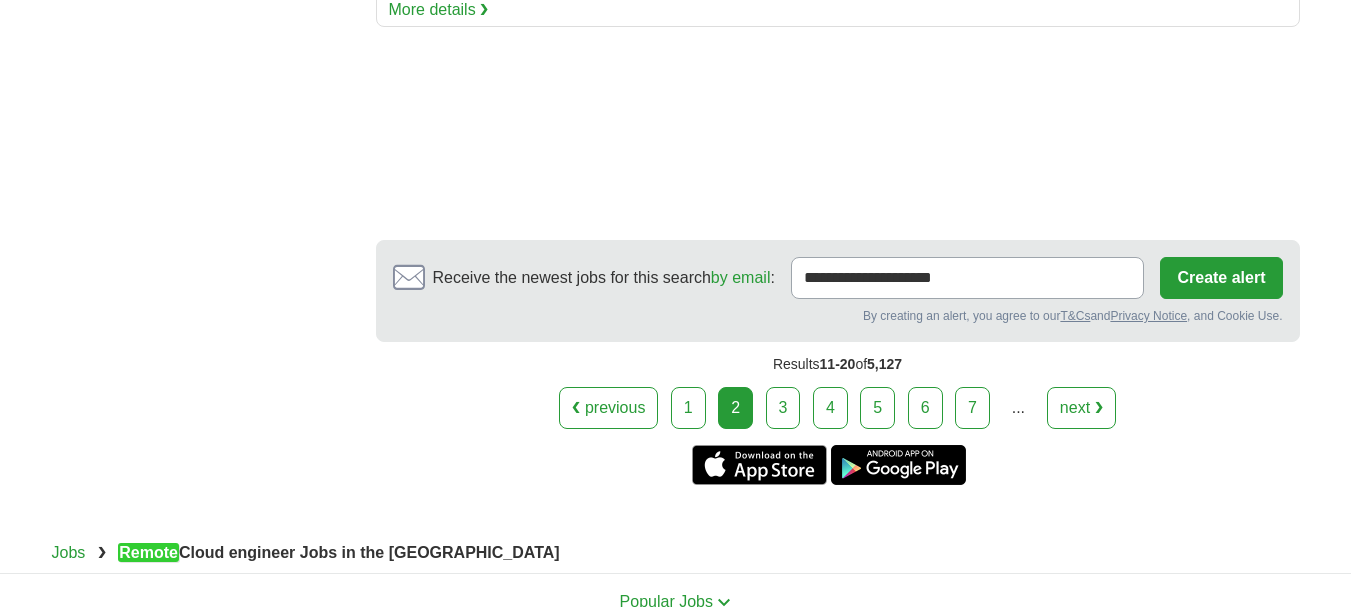 scroll, scrollTop: 2714, scrollLeft: 0, axis: vertical 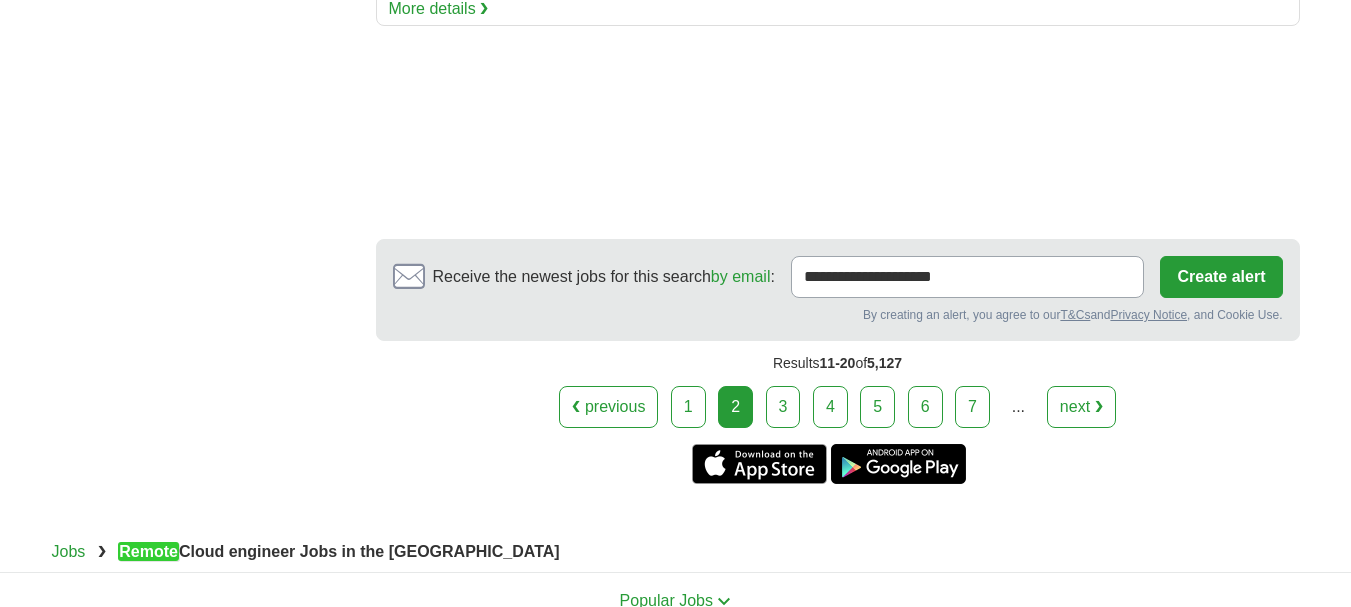 click on "3" at bounding box center [783, 407] 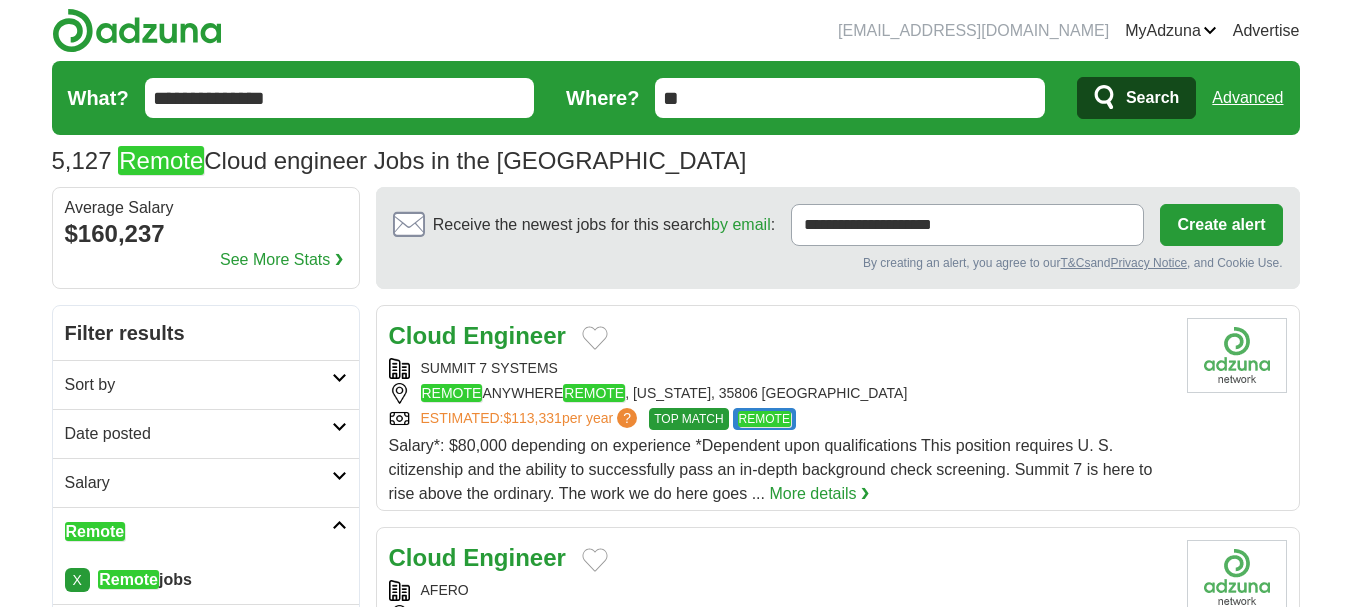 scroll, scrollTop: 0, scrollLeft: 0, axis: both 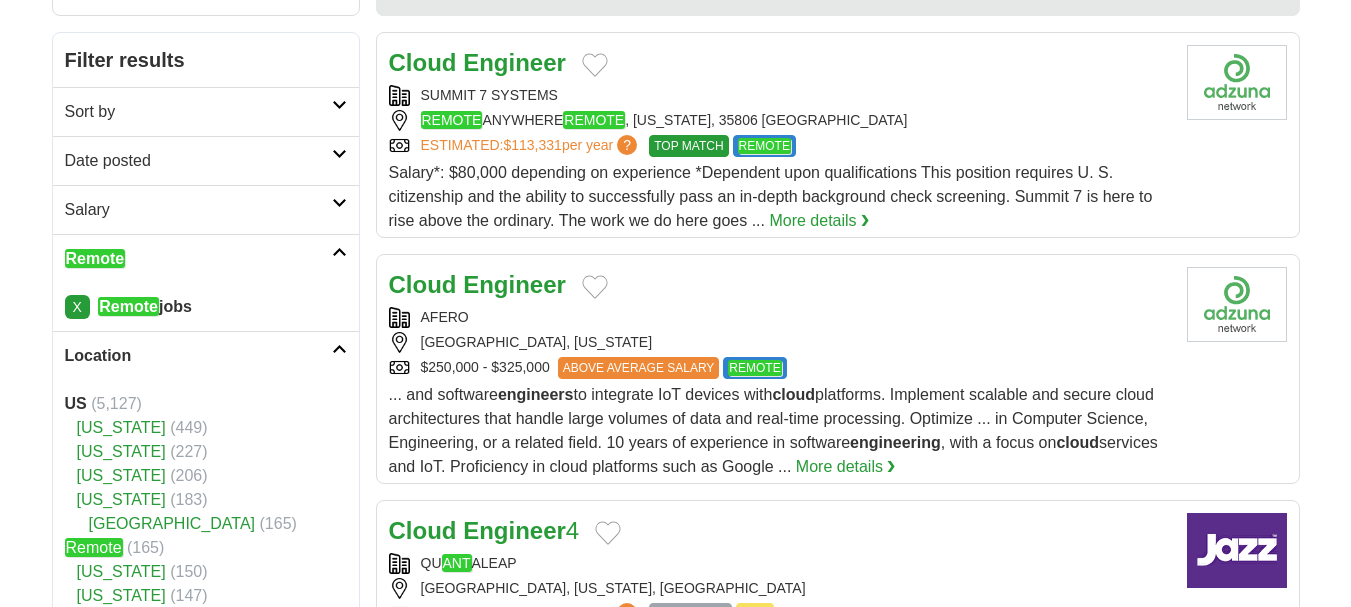 click on "SUMMIT 7 SYSTEMS
REMOTE  ANYWHERE  REMOTE , [US_STATE], 35806 [GEOGRAPHIC_DATA]
ESTIMATED:
$113,331
per year
?
TOP MATCH REMOTE" at bounding box center [780, 121] 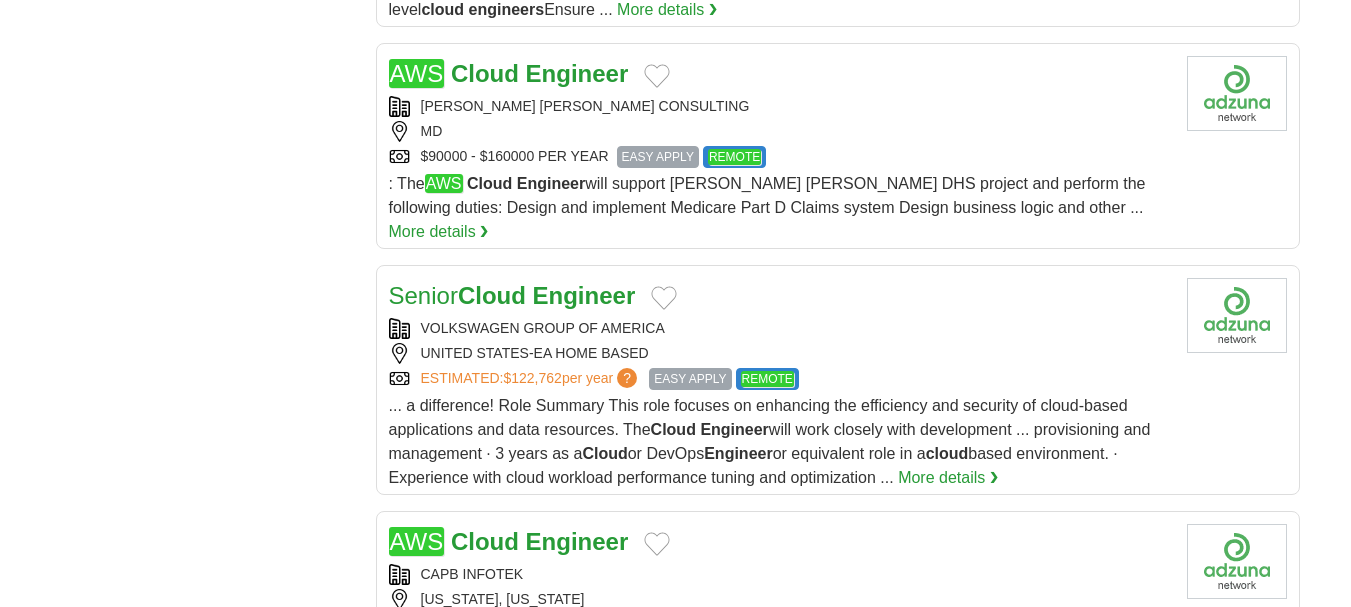 scroll, scrollTop: 2192, scrollLeft: 0, axis: vertical 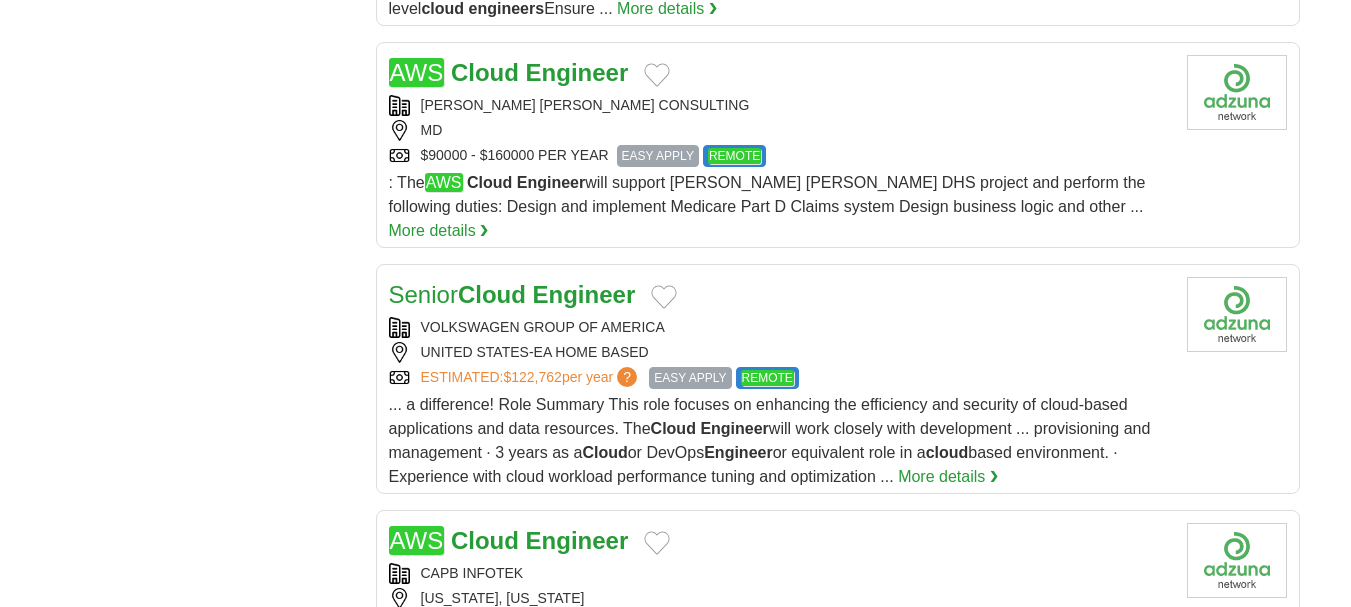click on "VOLKSWAGEN GROUP OF AMERICA" at bounding box center [780, 327] 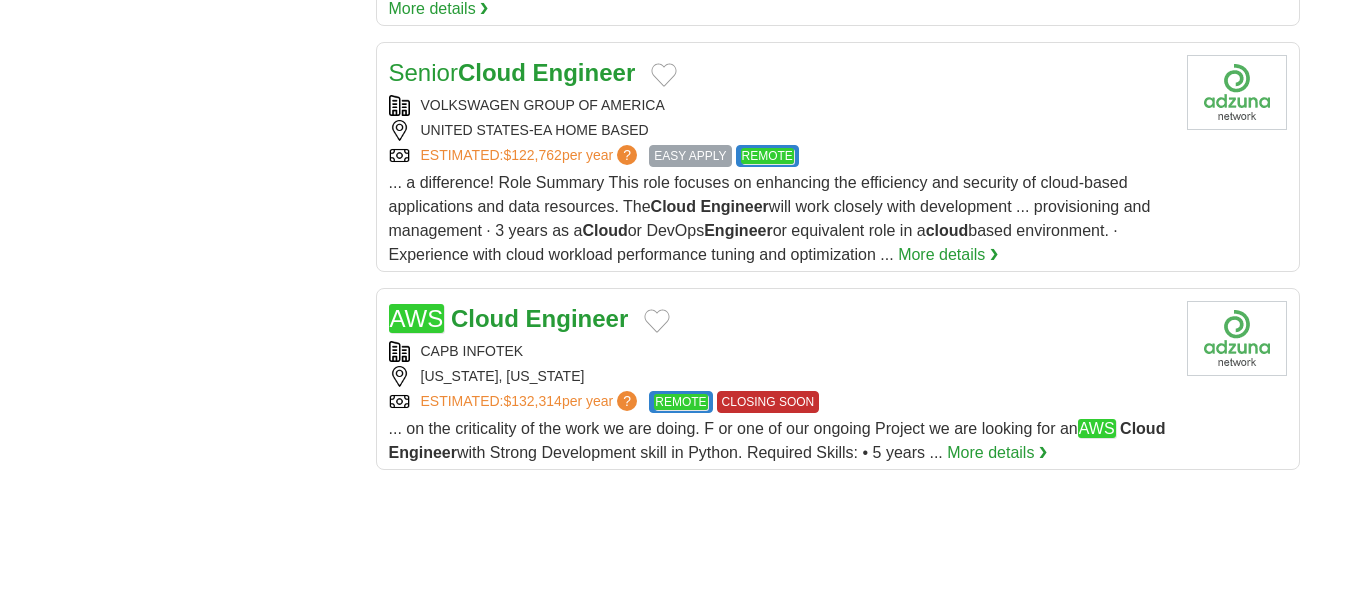 scroll, scrollTop: 2441, scrollLeft: 0, axis: vertical 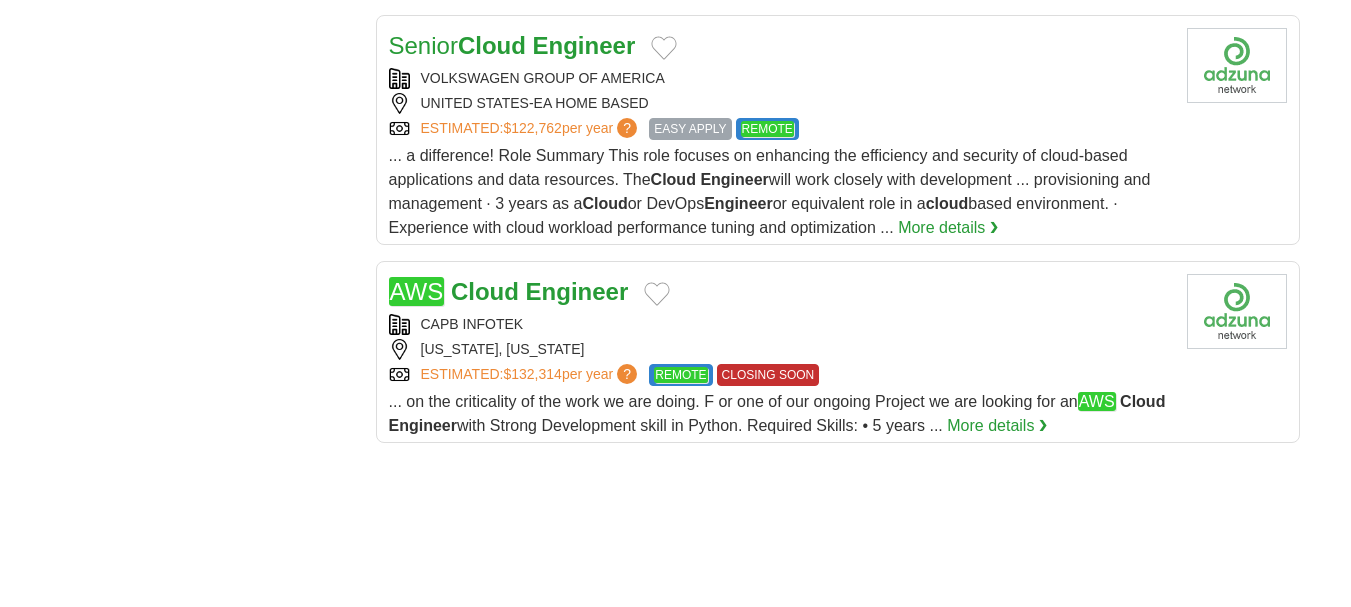 click on "CAPB INFOTEK" at bounding box center (780, 324) 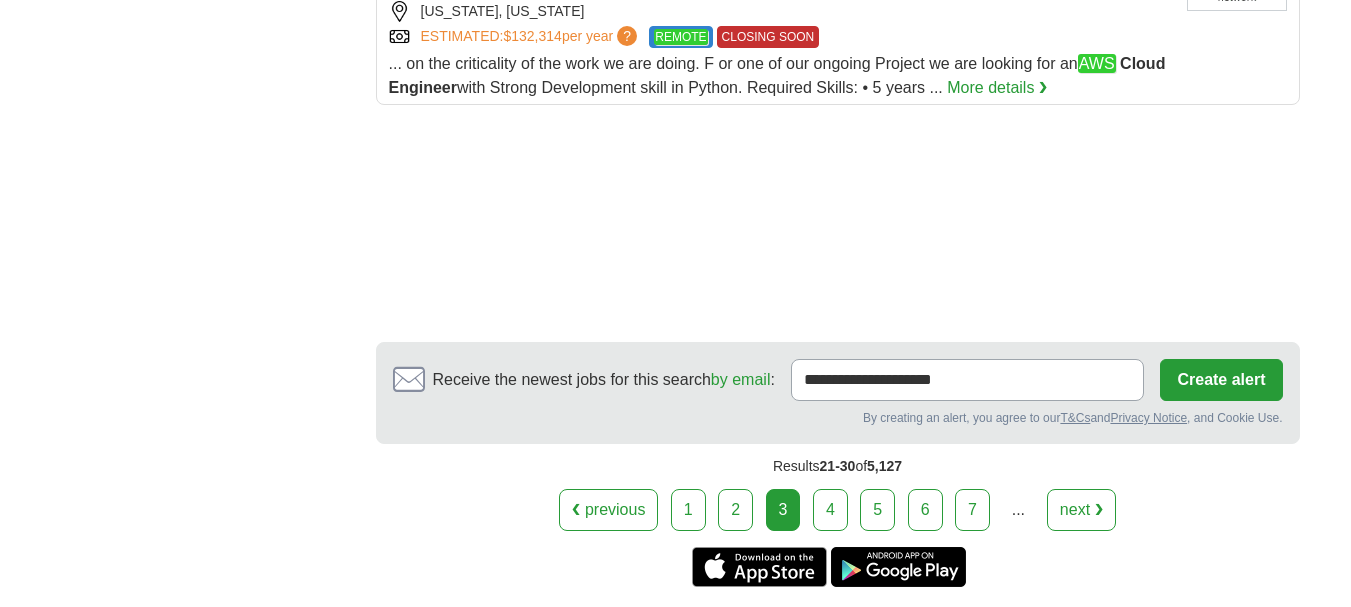scroll, scrollTop: 2780, scrollLeft: 0, axis: vertical 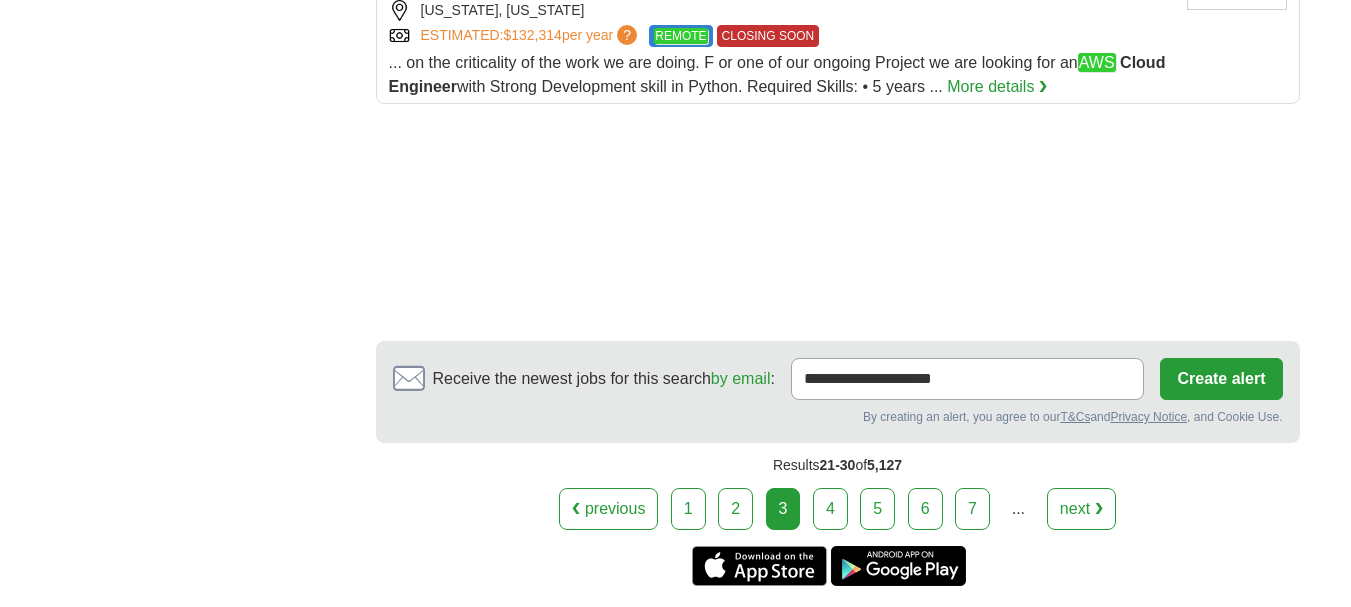 click on "4" at bounding box center (830, 509) 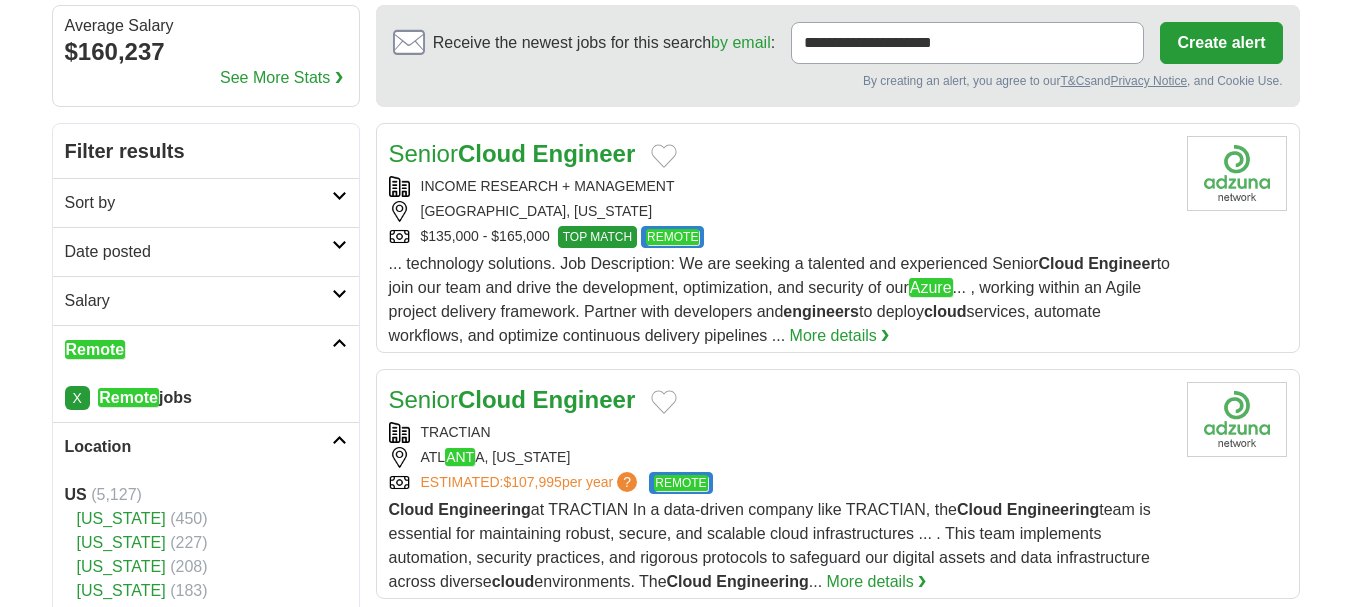 scroll, scrollTop: 182, scrollLeft: 0, axis: vertical 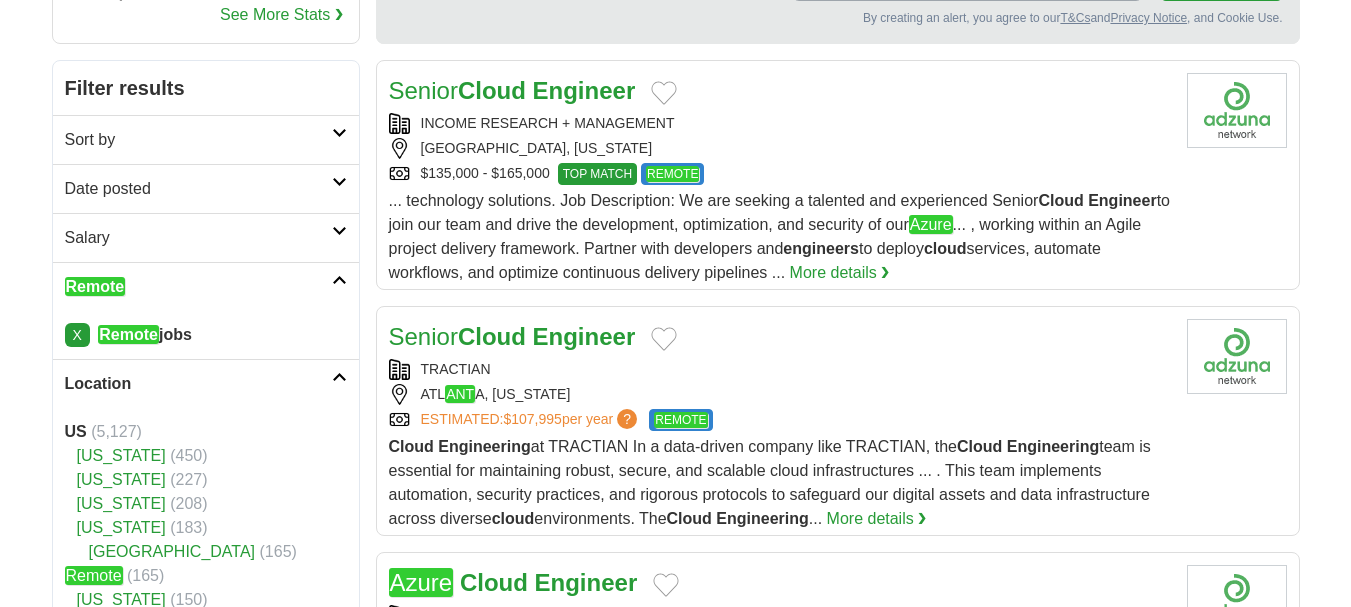 click on "...  technology solutions. Job Description: We are seeking a talented and experienced Senior  Cloud   Engineer  to join our team and drive the development, optimization, and security of our  Azure  ... , working within an Agile project delivery framework. Partner with developers and  engineers  to deploy  cloud  services, automate workflows, and optimize continuous delivery pipelines ..." at bounding box center [779, 236] 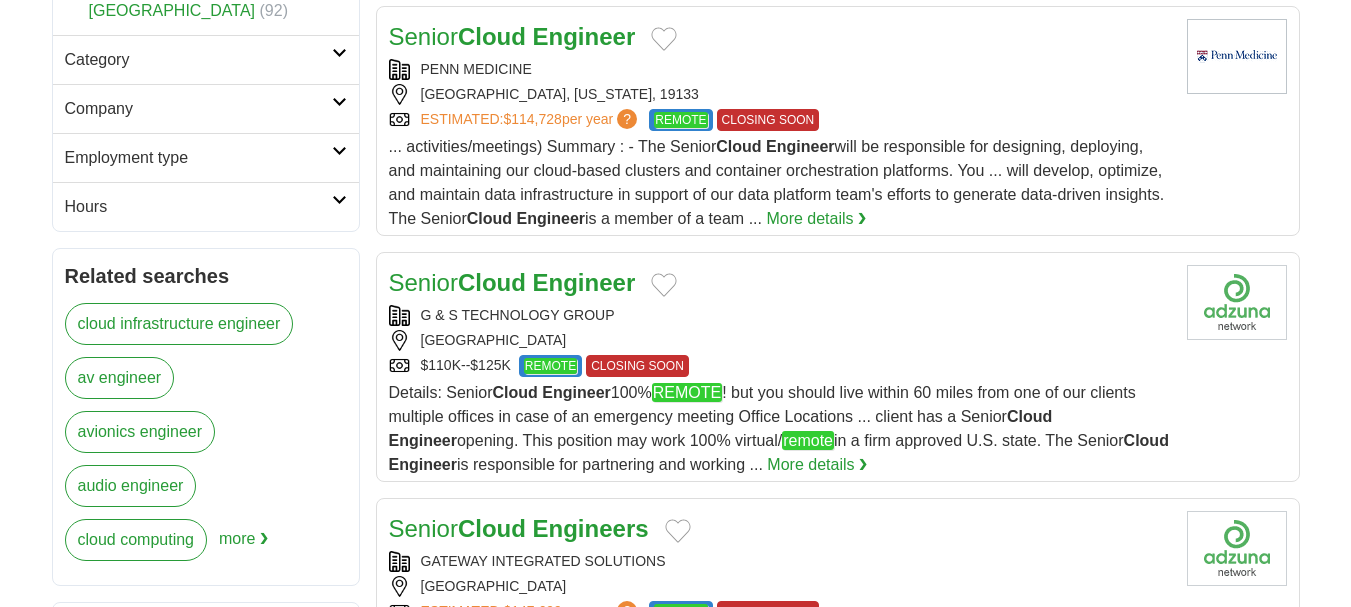 scroll, scrollTop: 1132, scrollLeft: 0, axis: vertical 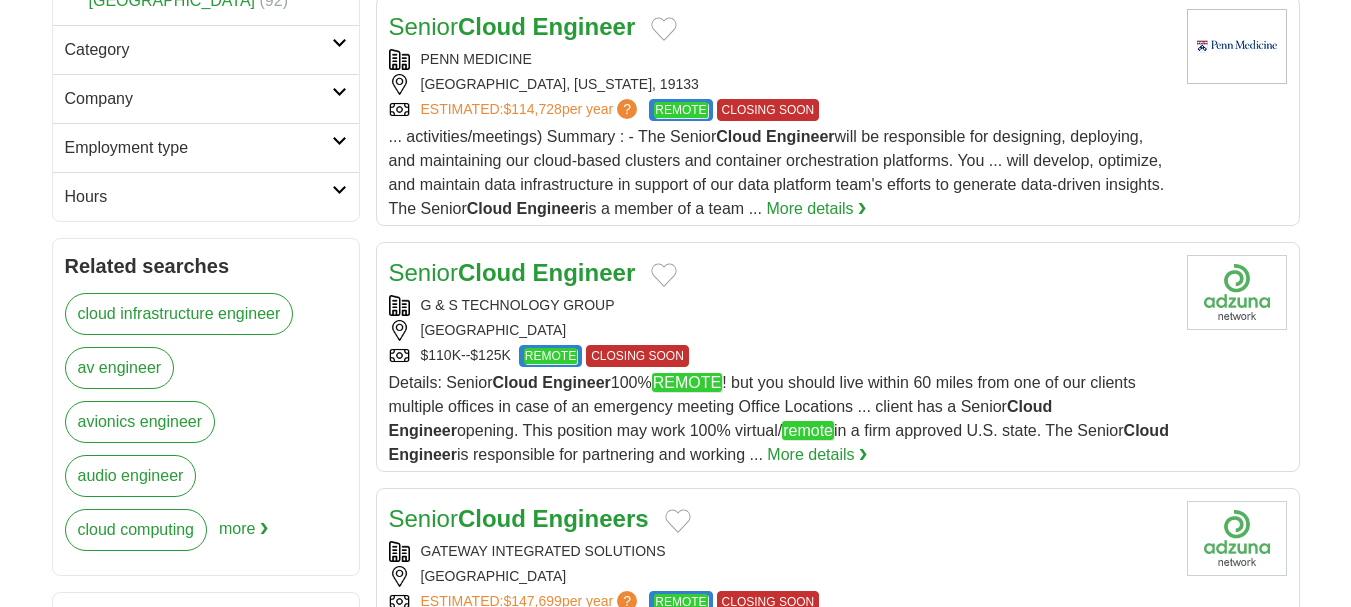 click on "G & S TECHNOLOGY GROUP
UNITED STATES
$110K--$125K
REMOTE CLOSING SOON" at bounding box center [780, 331] 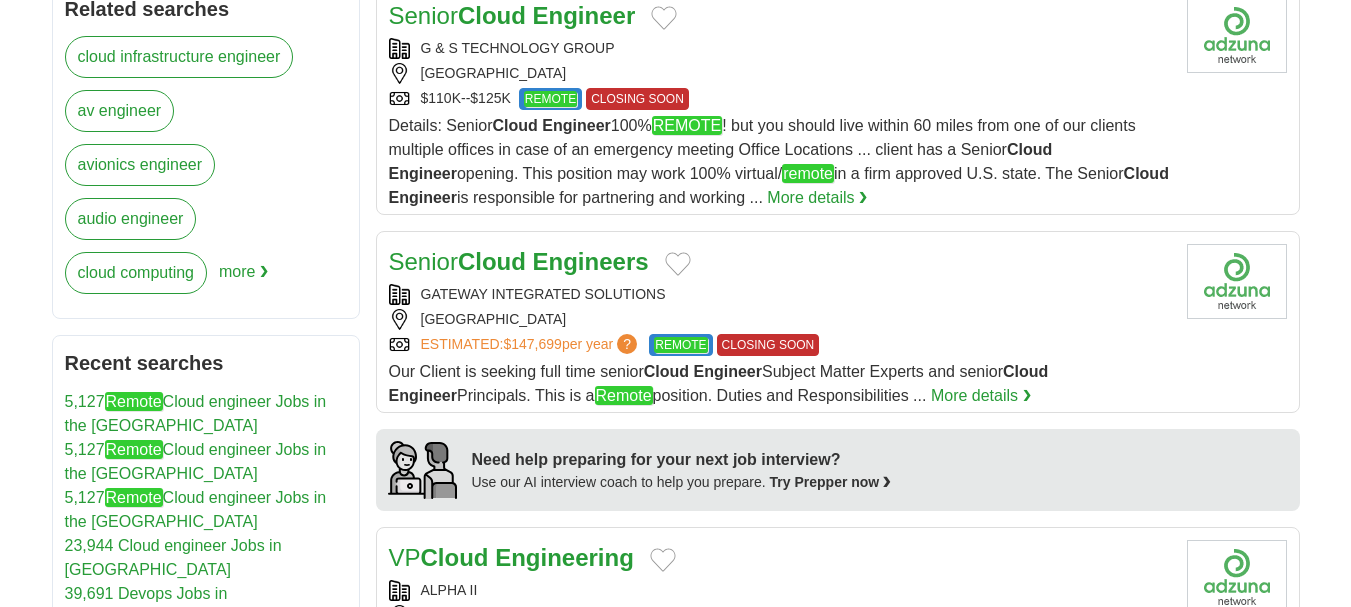 scroll, scrollTop: 1395, scrollLeft: 0, axis: vertical 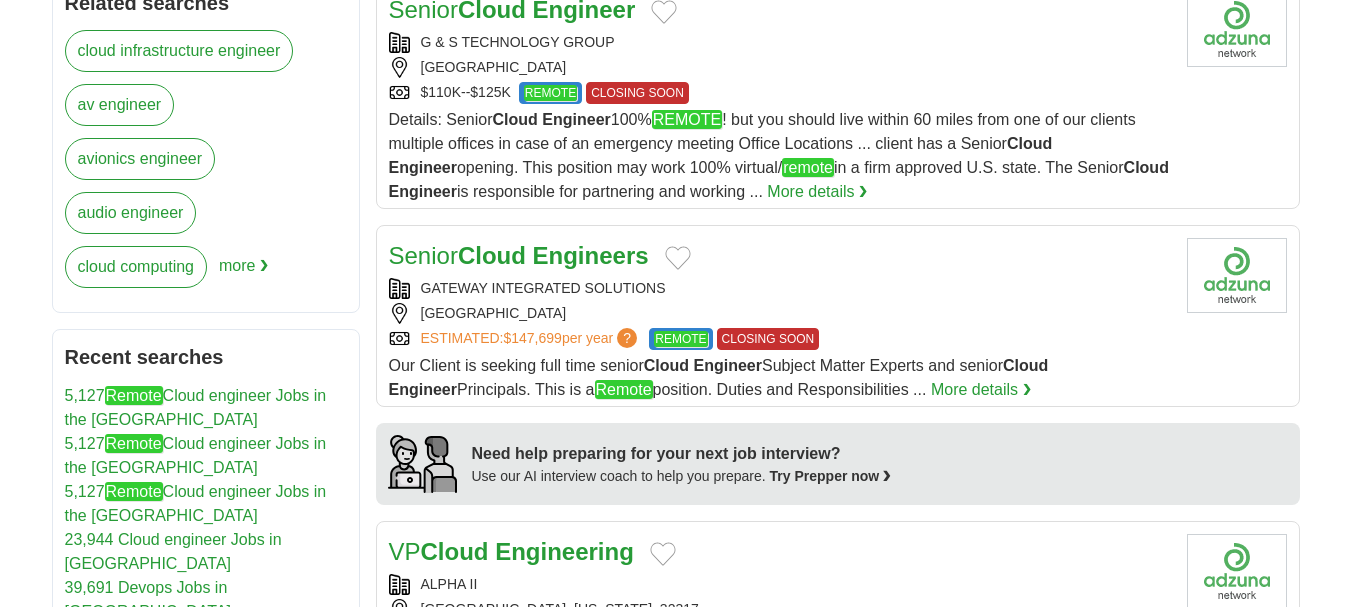 click on "UNITED STATES" at bounding box center (780, 313) 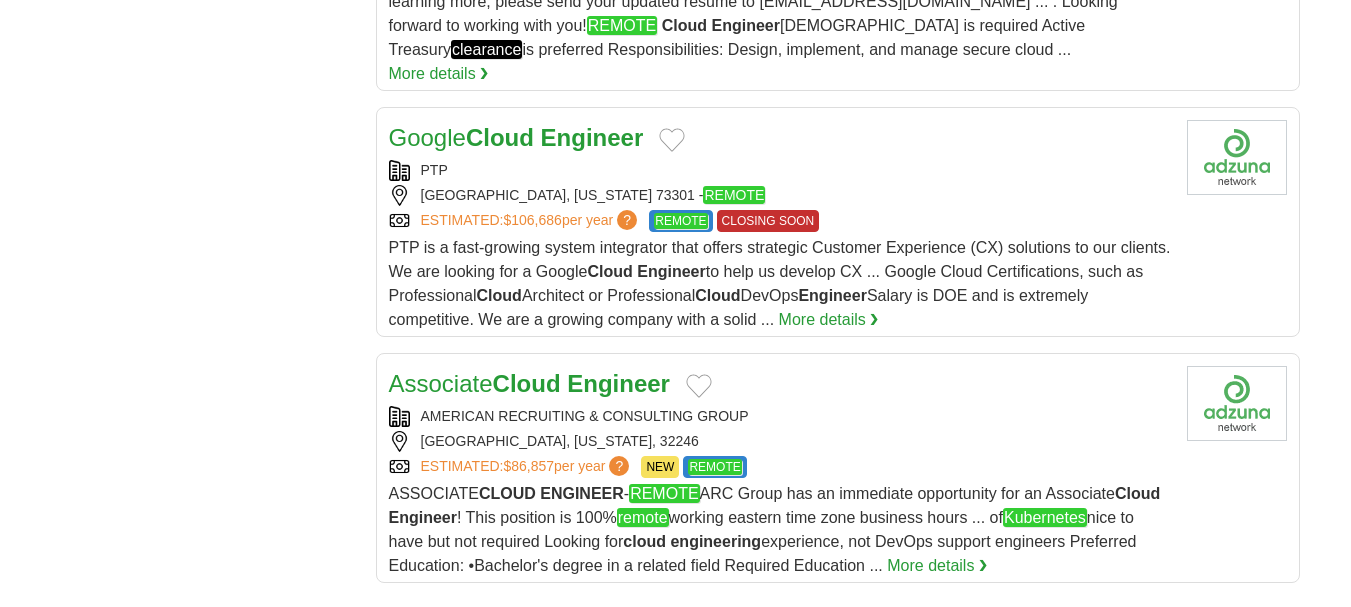 scroll, scrollTop: 2326, scrollLeft: 0, axis: vertical 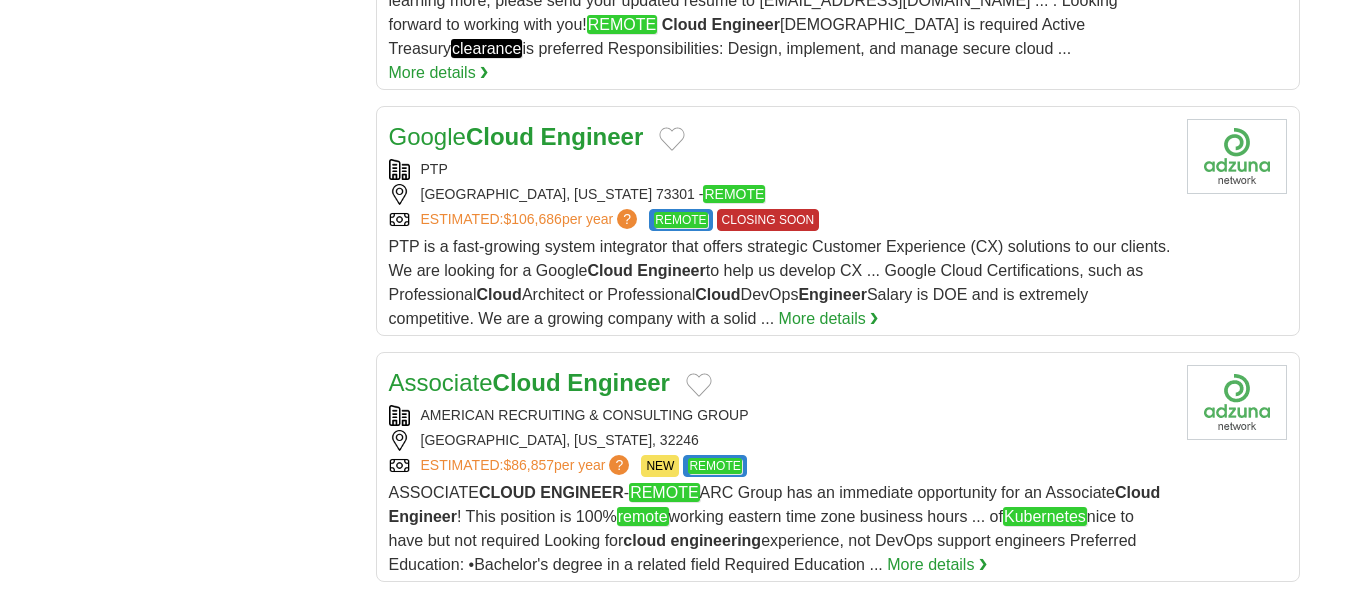 click on "PTP" at bounding box center [780, 169] 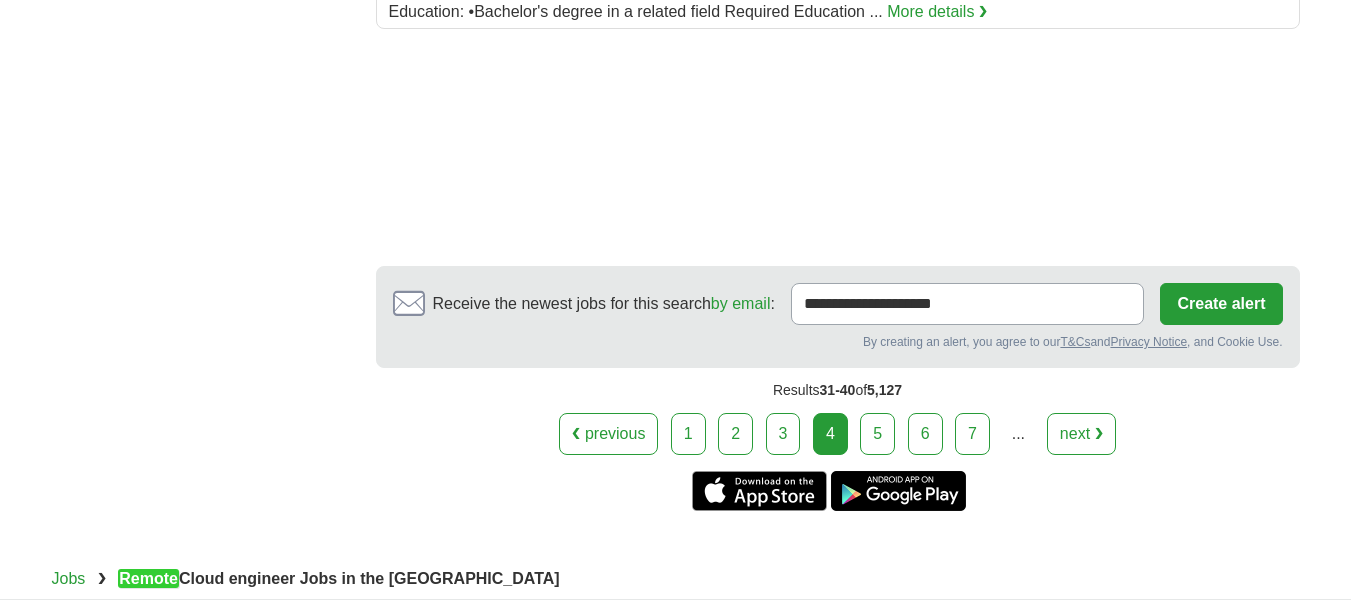scroll, scrollTop: 2880, scrollLeft: 0, axis: vertical 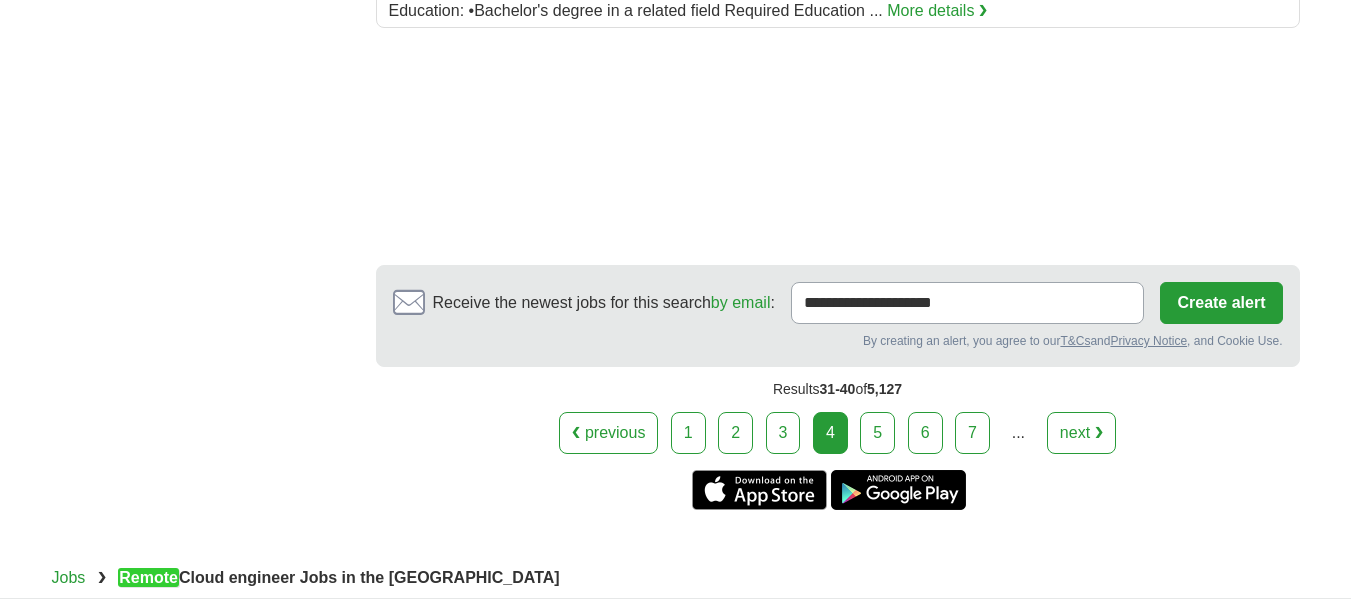 click on "5" at bounding box center [877, 433] 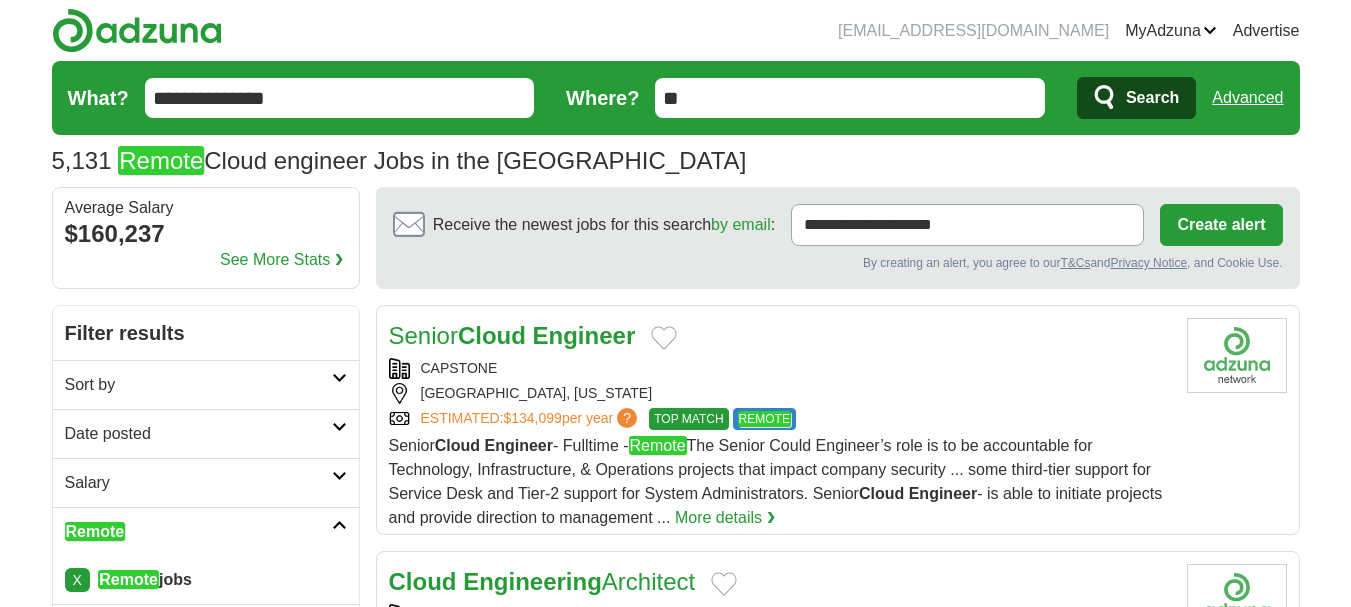 scroll, scrollTop: 0, scrollLeft: 0, axis: both 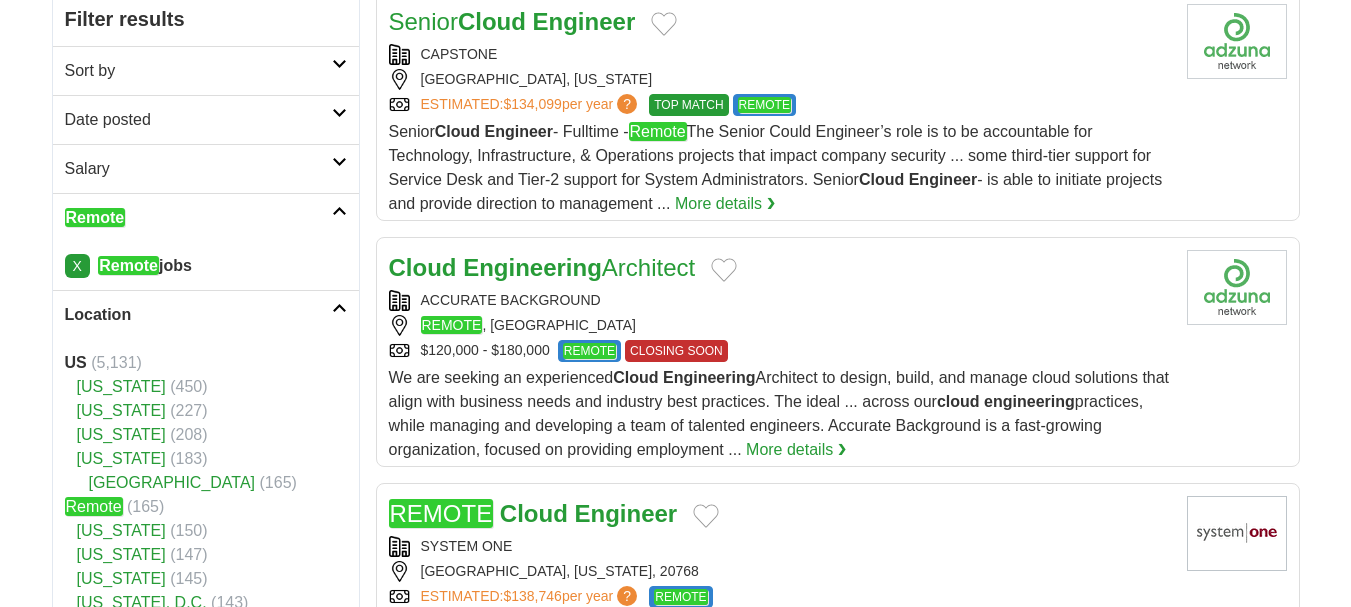 click on "$120,000 - $180,000
REMOTE CLOSING SOON" at bounding box center [780, 351] 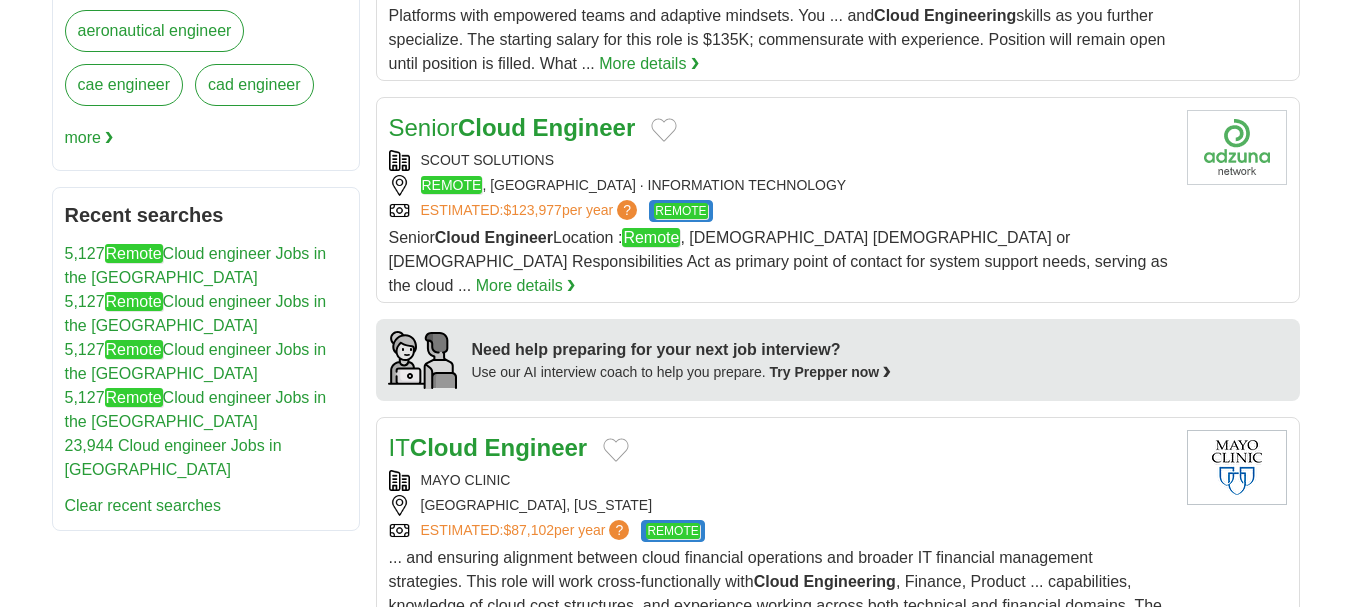 scroll, scrollTop: 1524, scrollLeft: 0, axis: vertical 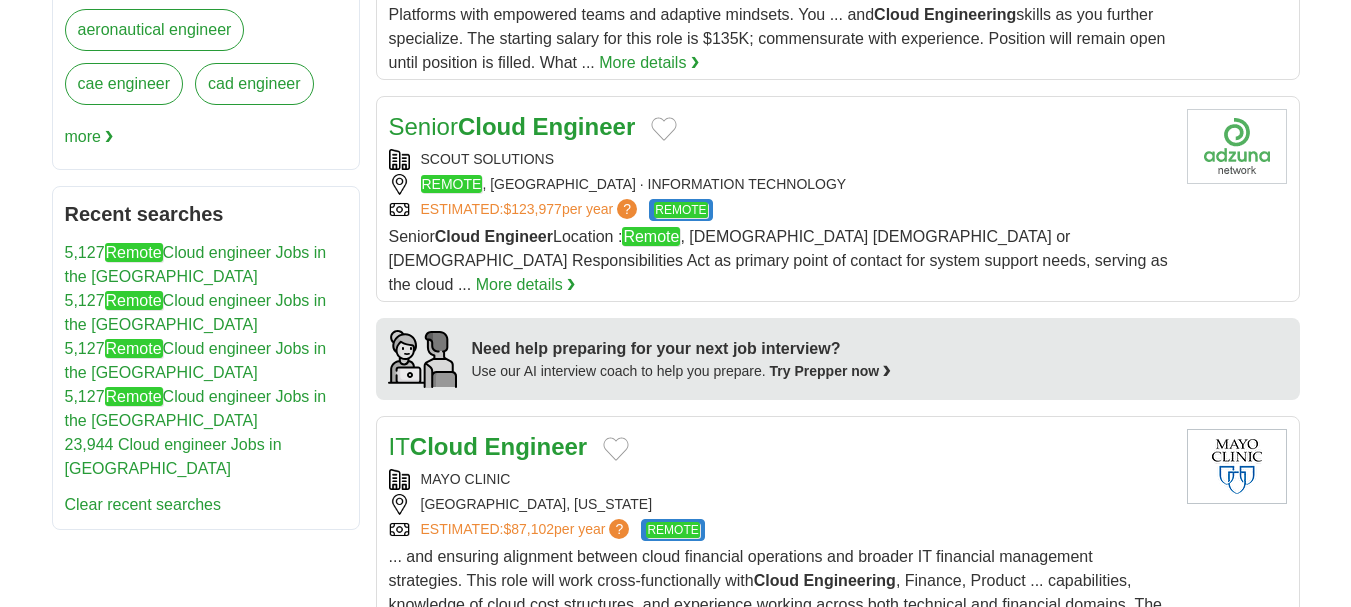 click on "Senior  Cloud   Engineer" at bounding box center (780, 127) 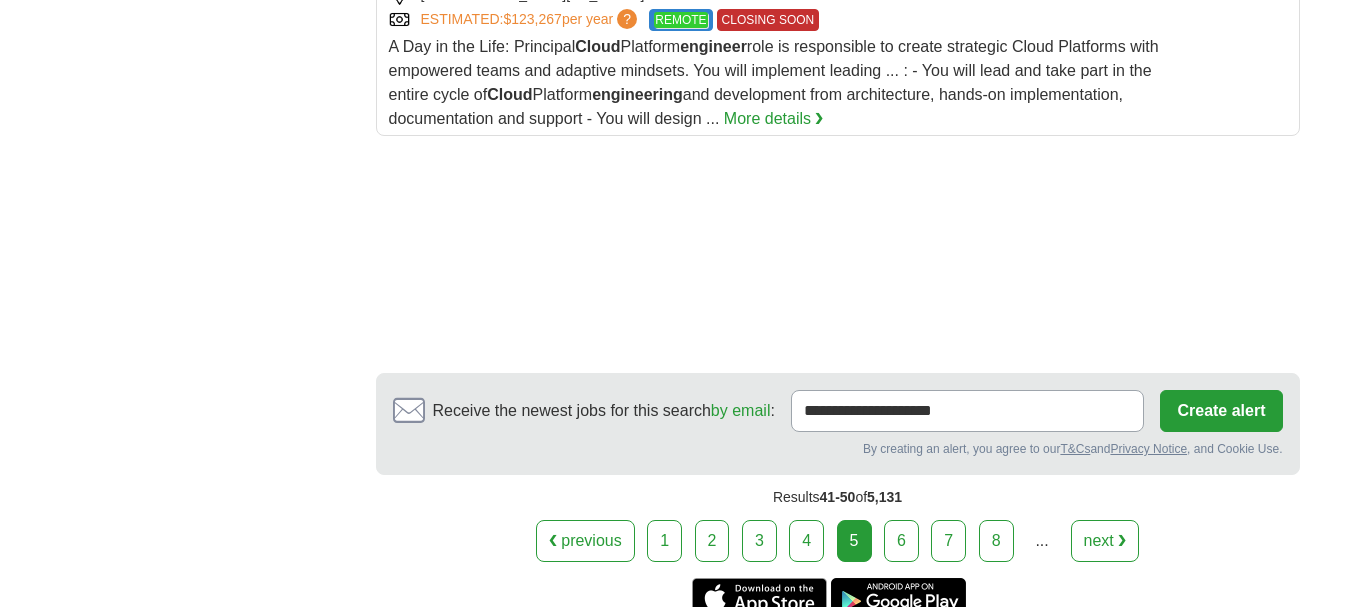 scroll, scrollTop: 2789, scrollLeft: 0, axis: vertical 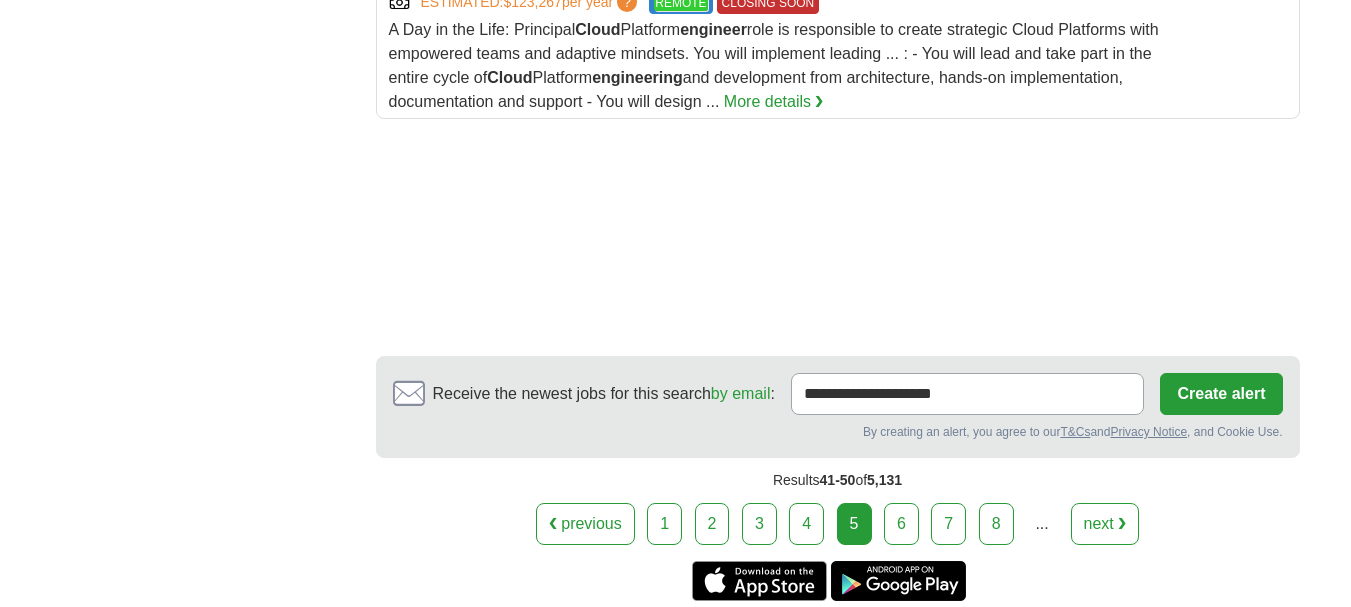 click on "6" at bounding box center (901, 524) 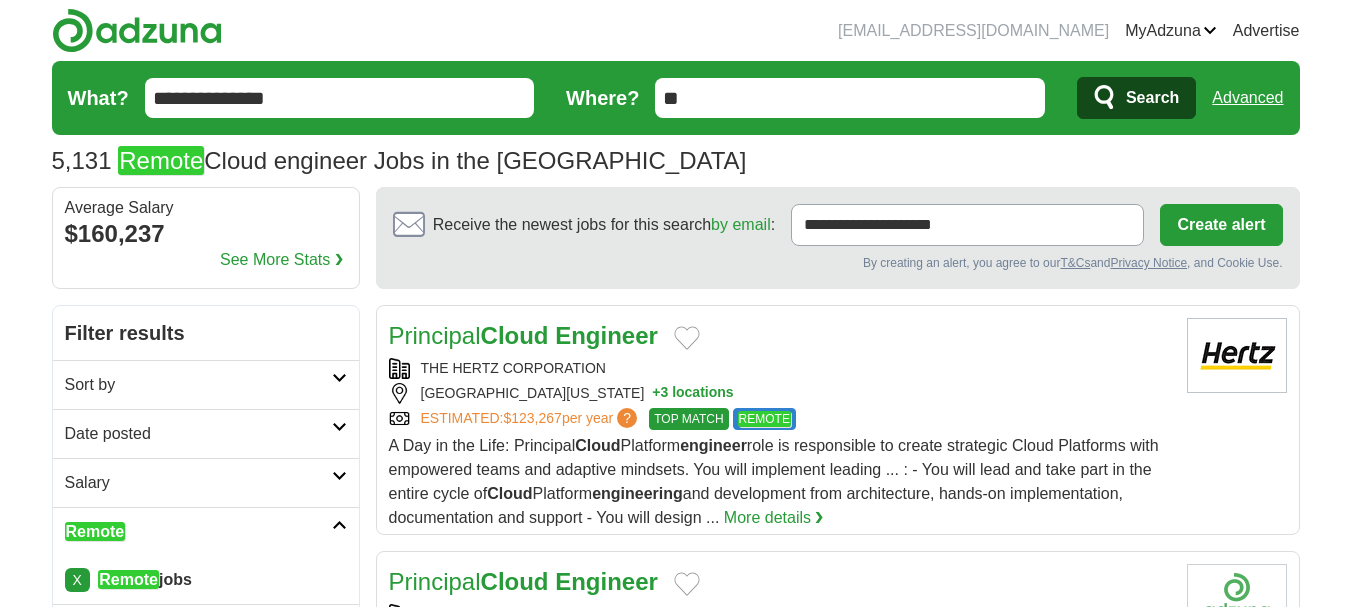 scroll, scrollTop: 0, scrollLeft: 0, axis: both 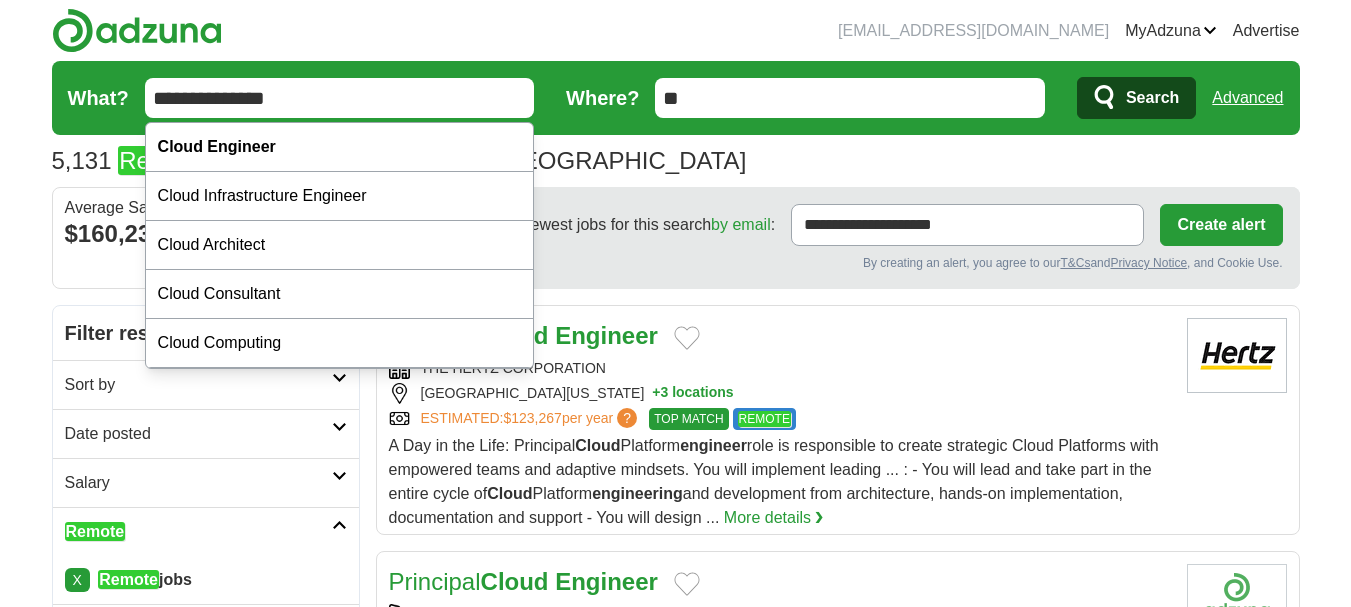 click on "**********" at bounding box center (340, 98) 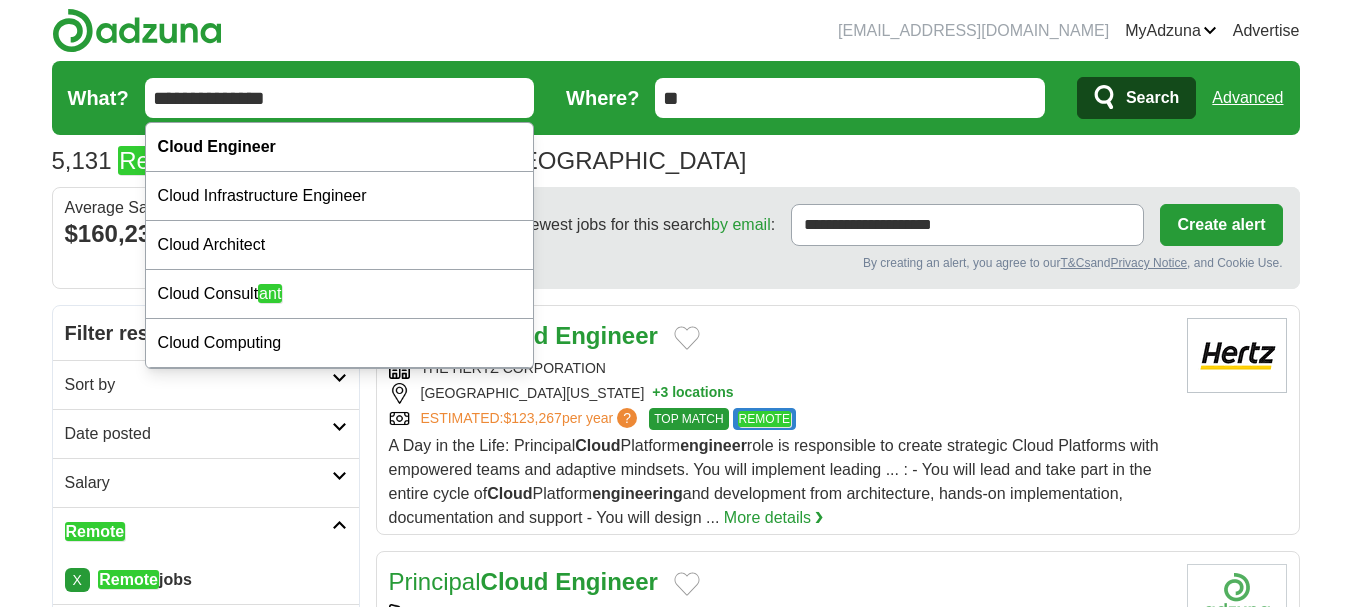 paste on "**********" 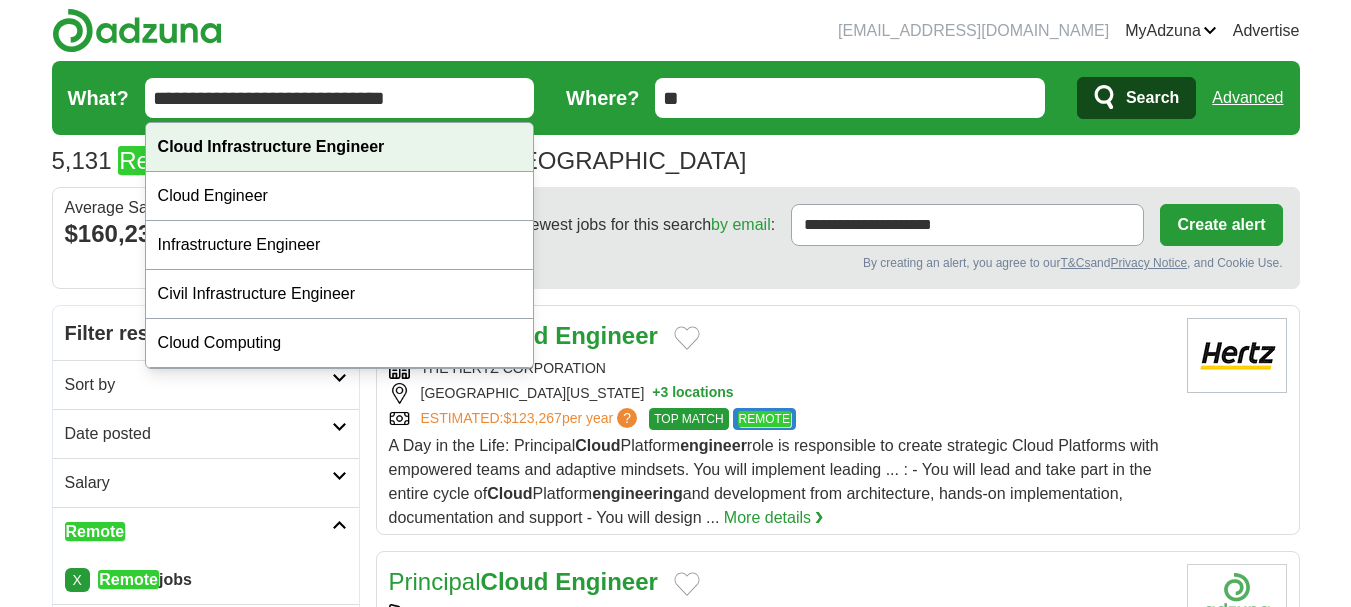 type on "**********" 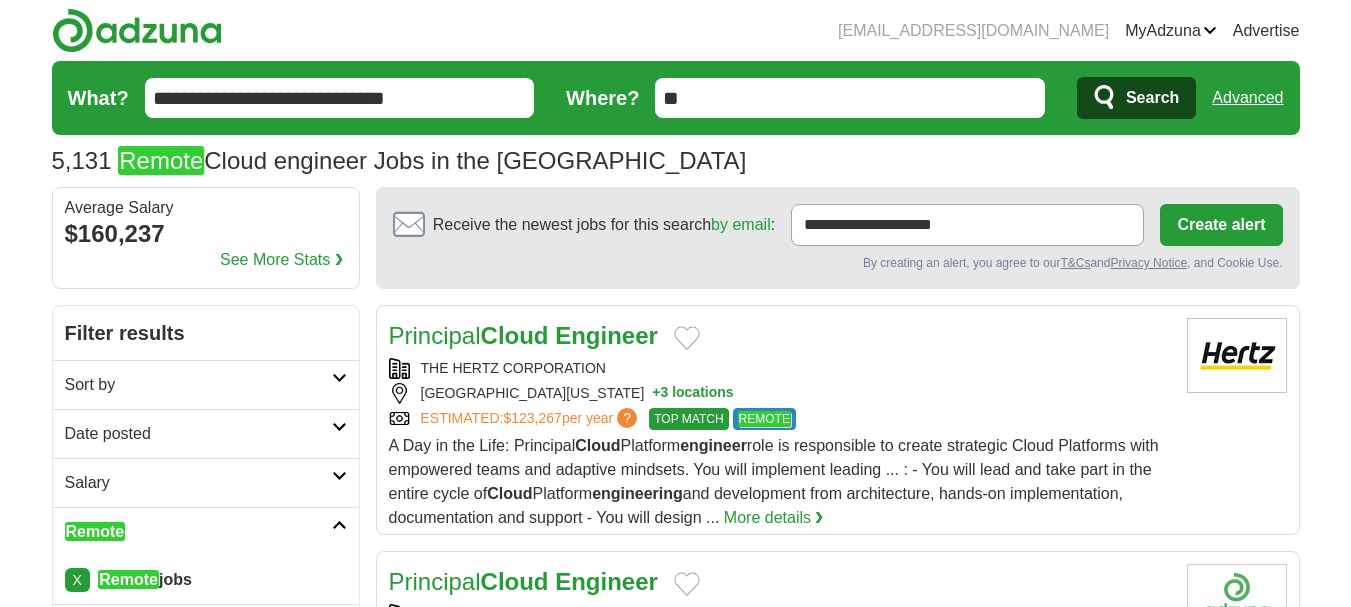 click on "**" at bounding box center (850, 98) 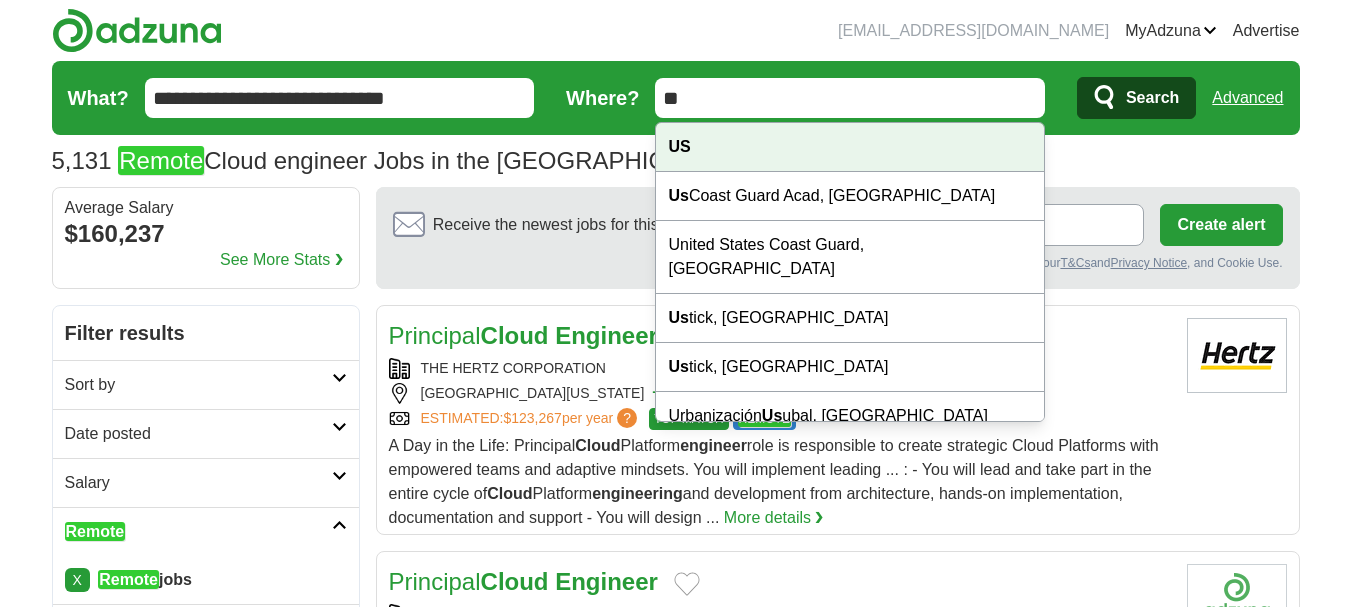 click on "djensen1527@gmail.com
MyAdzuna
Alerts
Favorites
Resumes
ApplyIQ
Preferences
Posted jobs
Logout
Advertise
5,131
Remote  Cloud engineer Jobs in the US
Salary
Salary
Select a salary range
Salary from
from $10,000
from $20,000" at bounding box center (675, 1742) 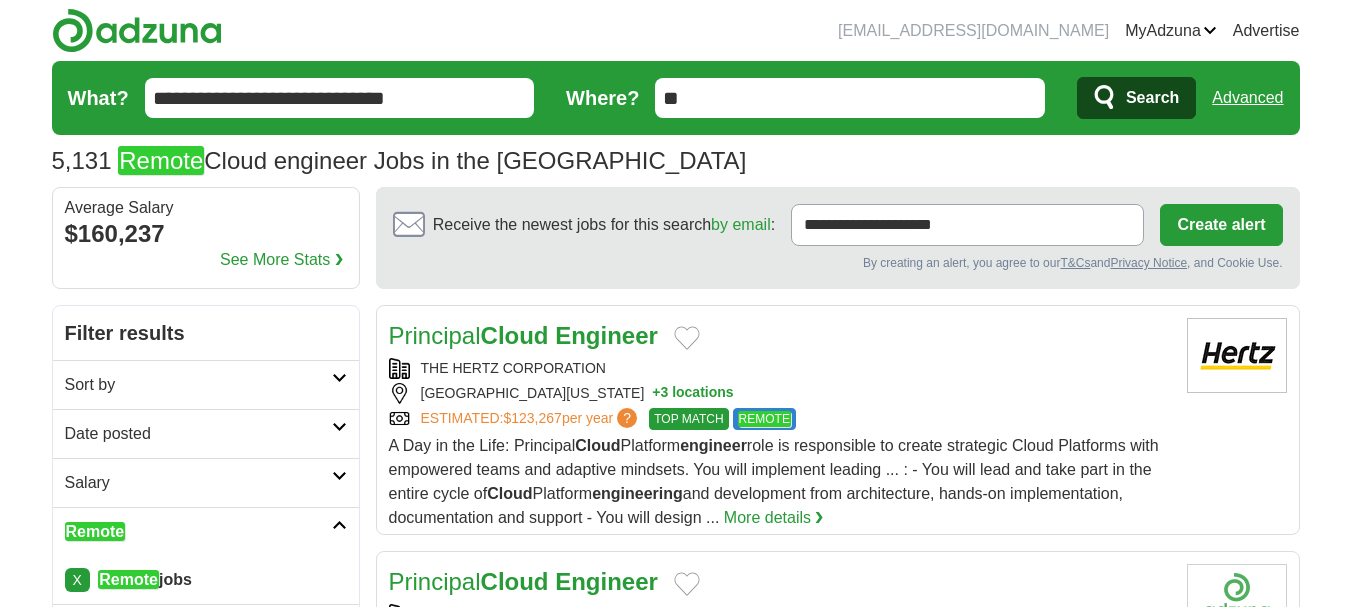 click on "Search" at bounding box center (1152, 98) 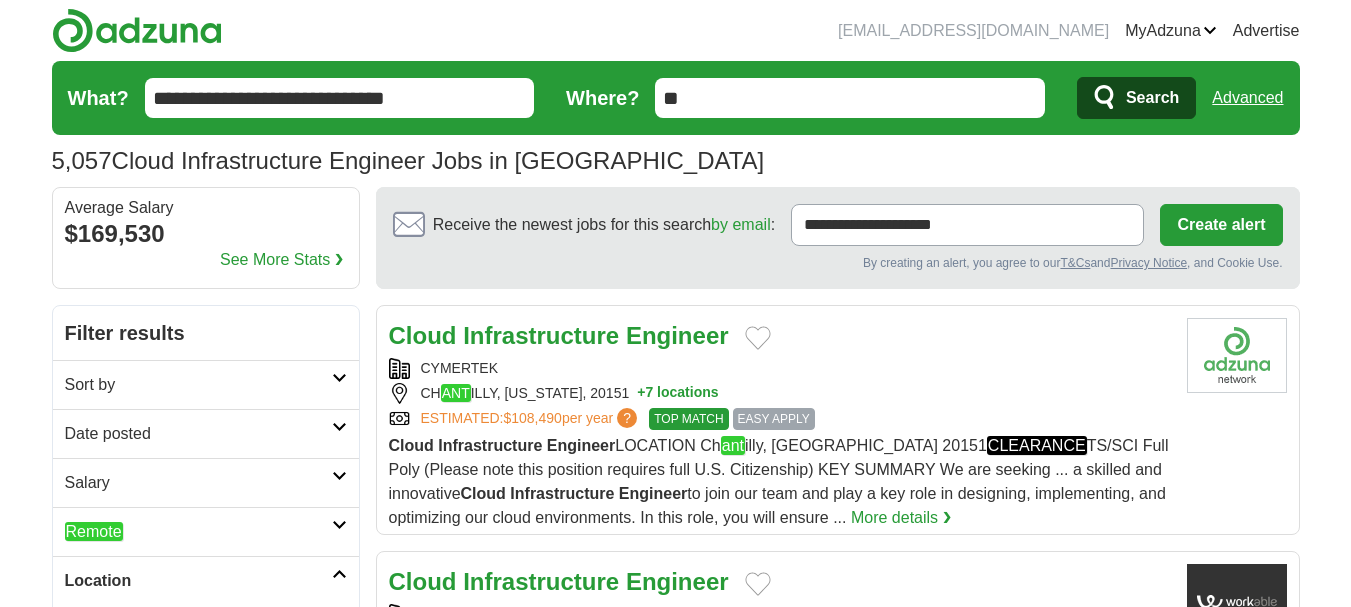 scroll, scrollTop: 0, scrollLeft: 0, axis: both 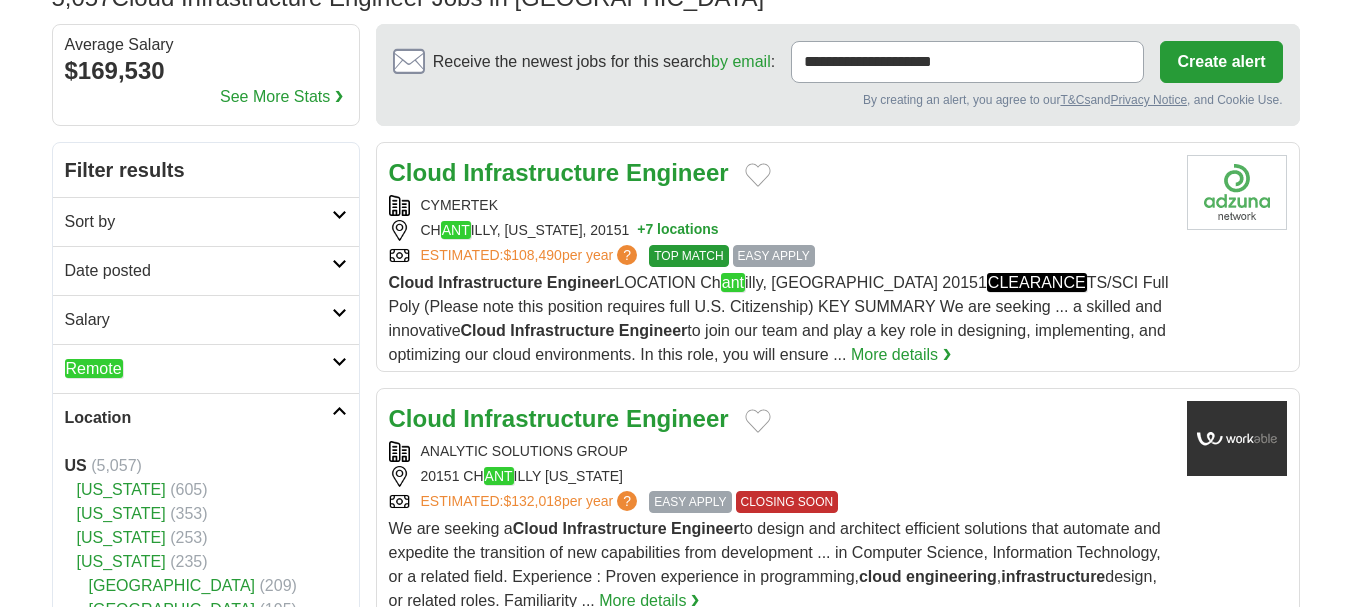 click on "Remote" at bounding box center [206, 368] 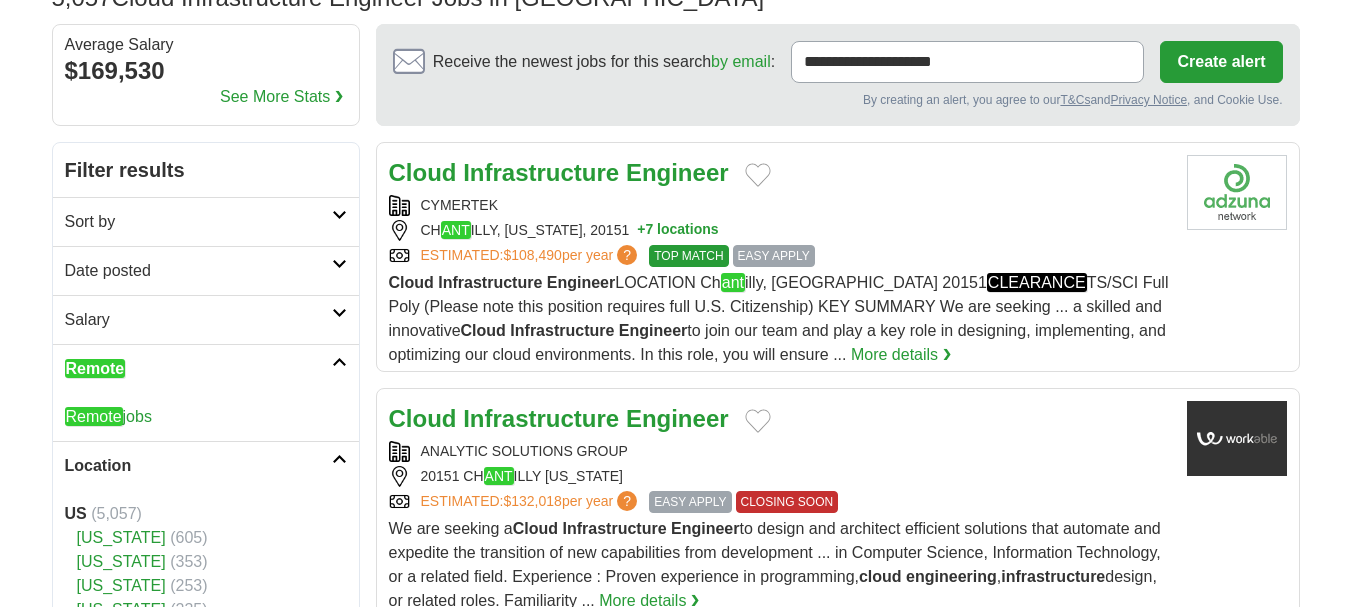 click on "Remote  jobs" at bounding box center [108, 416] 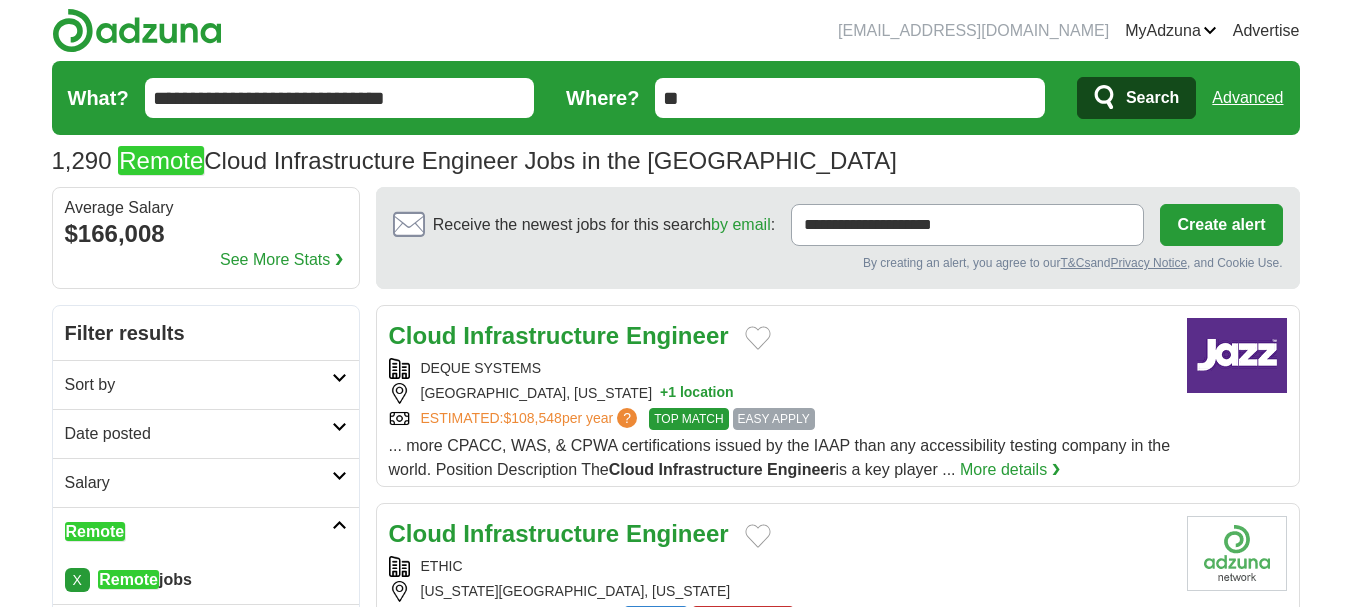 scroll, scrollTop: 0, scrollLeft: 0, axis: both 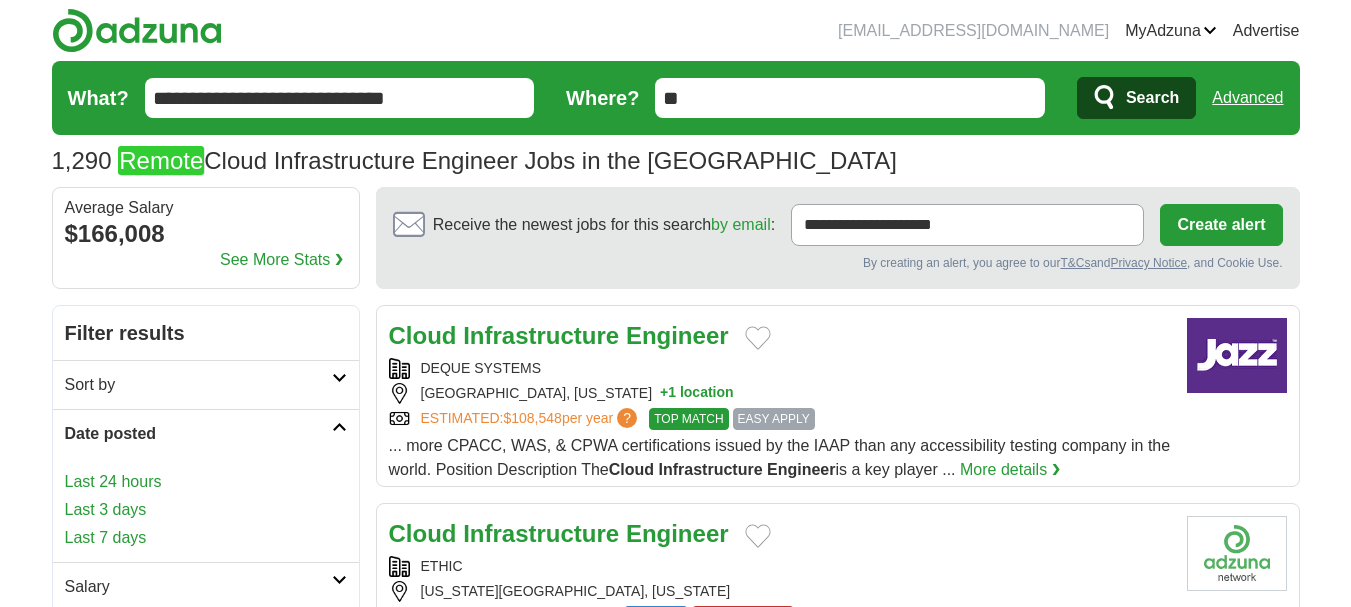 click on "Last 3 days" at bounding box center (206, 510) 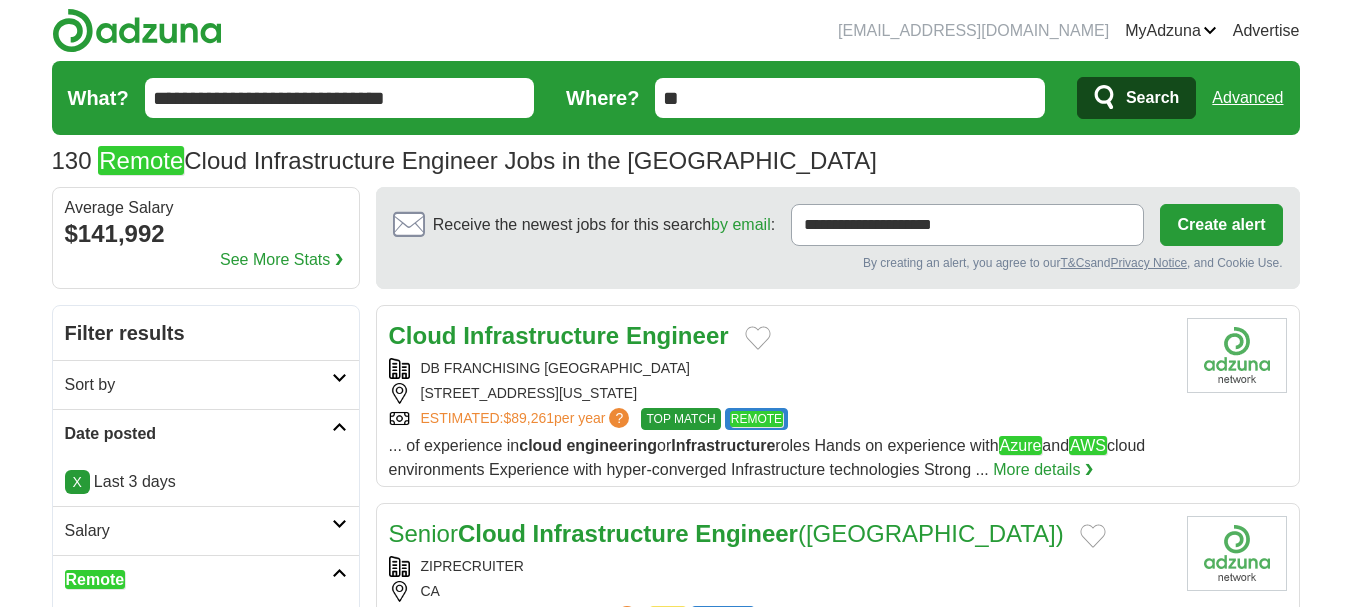 scroll, scrollTop: 0, scrollLeft: 0, axis: both 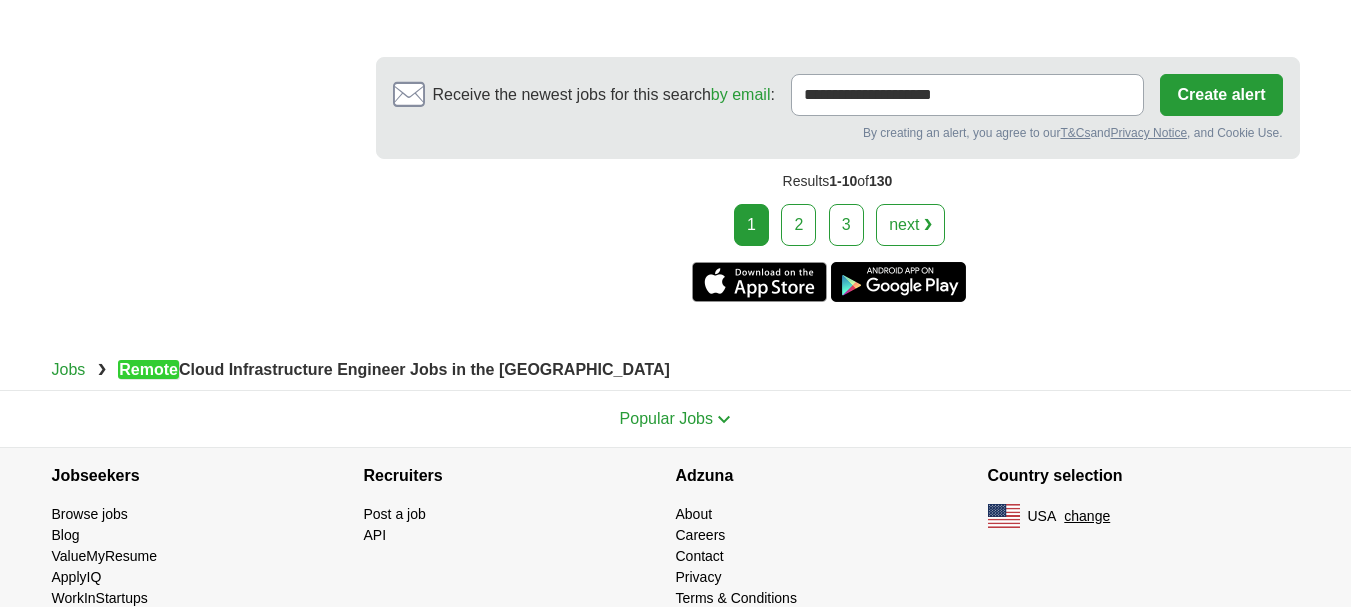 click on "2" at bounding box center [798, 225] 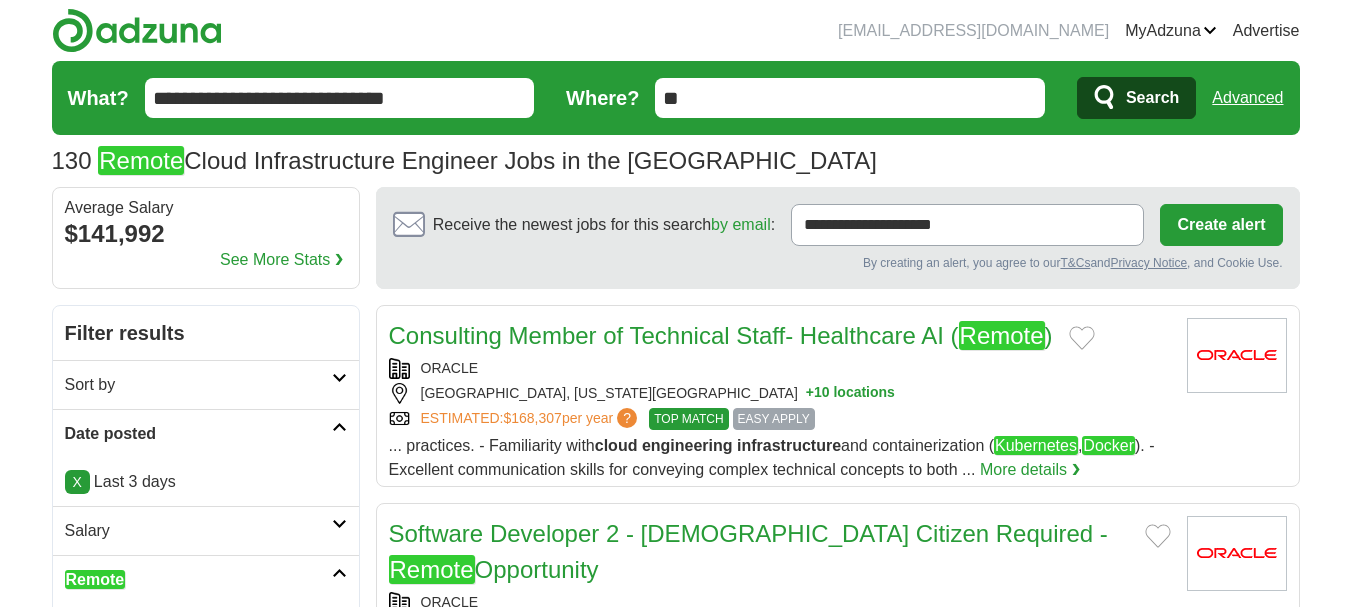 scroll, scrollTop: 0, scrollLeft: 0, axis: both 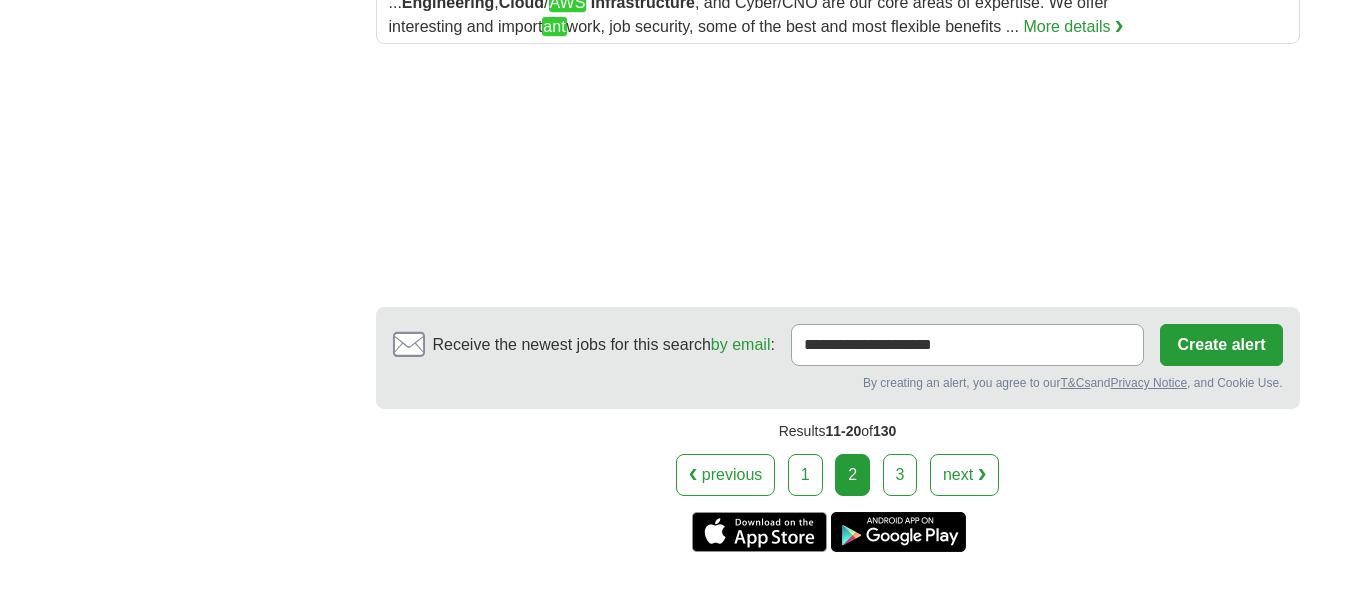click on "3" at bounding box center [900, 475] 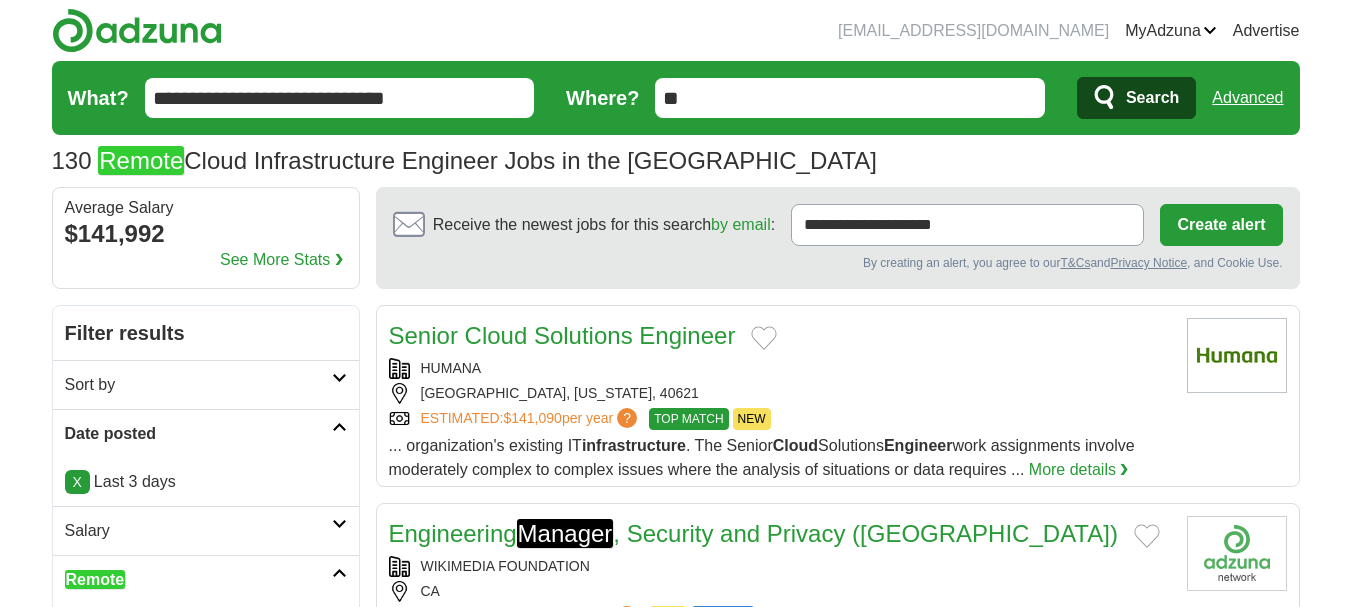 scroll, scrollTop: 0, scrollLeft: 0, axis: both 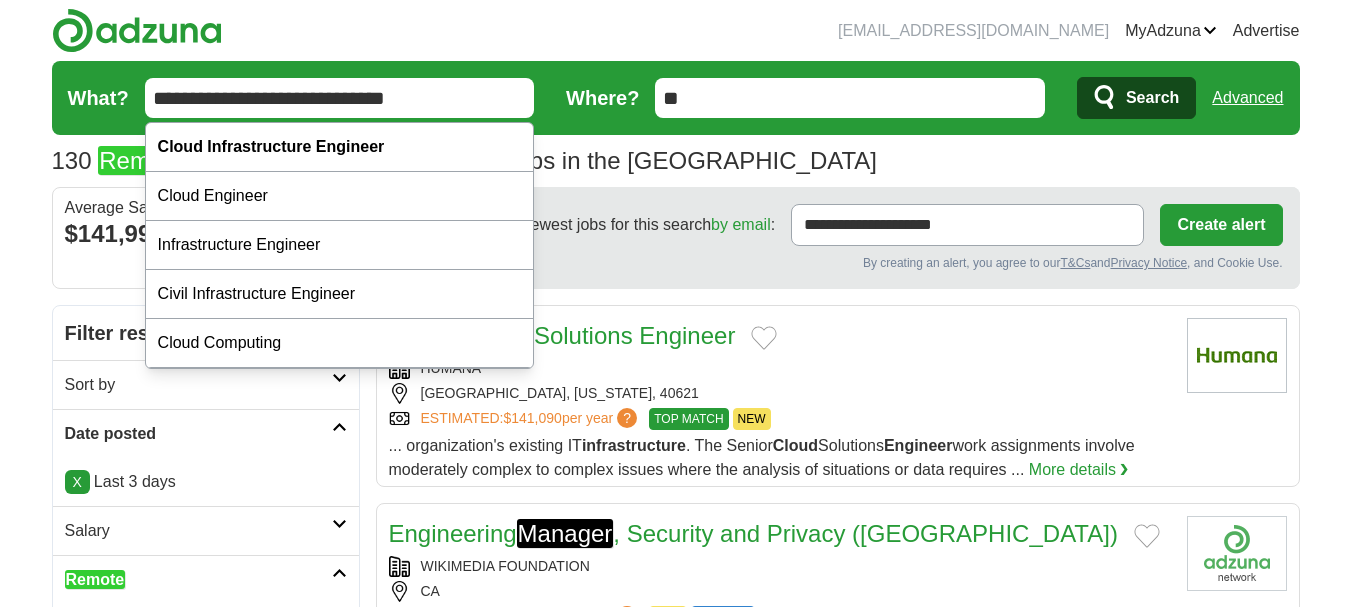 click on "**********" at bounding box center [340, 98] 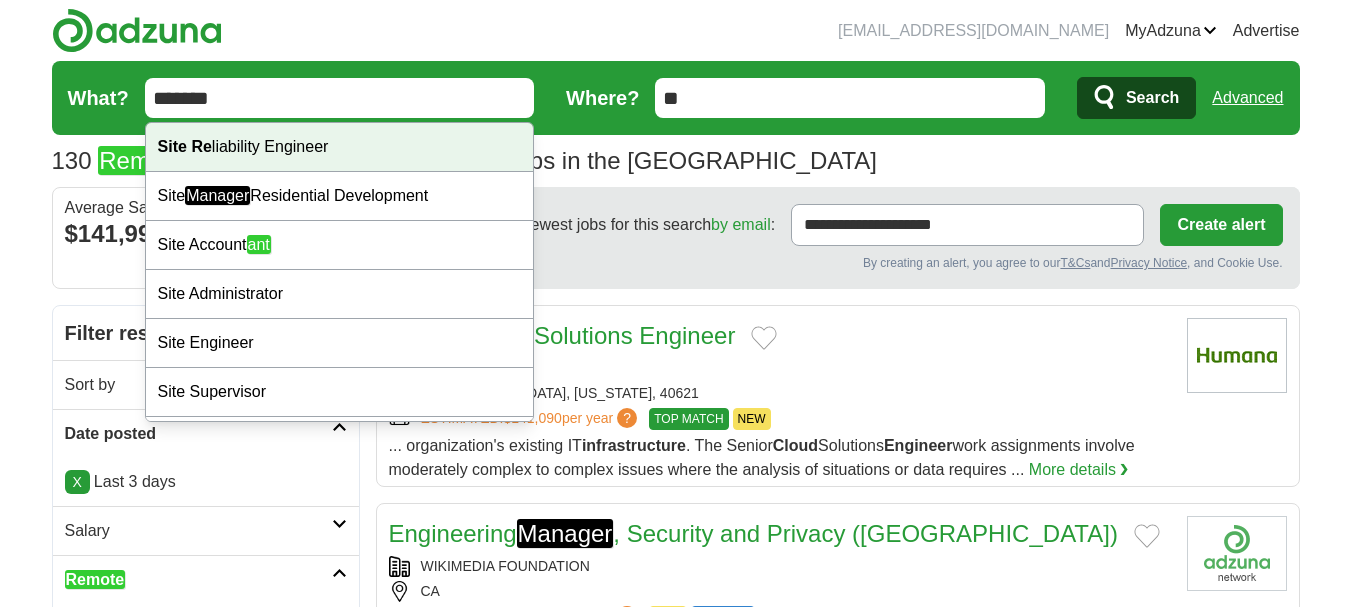 click on "Site Re liability Engineer" at bounding box center (340, 147) 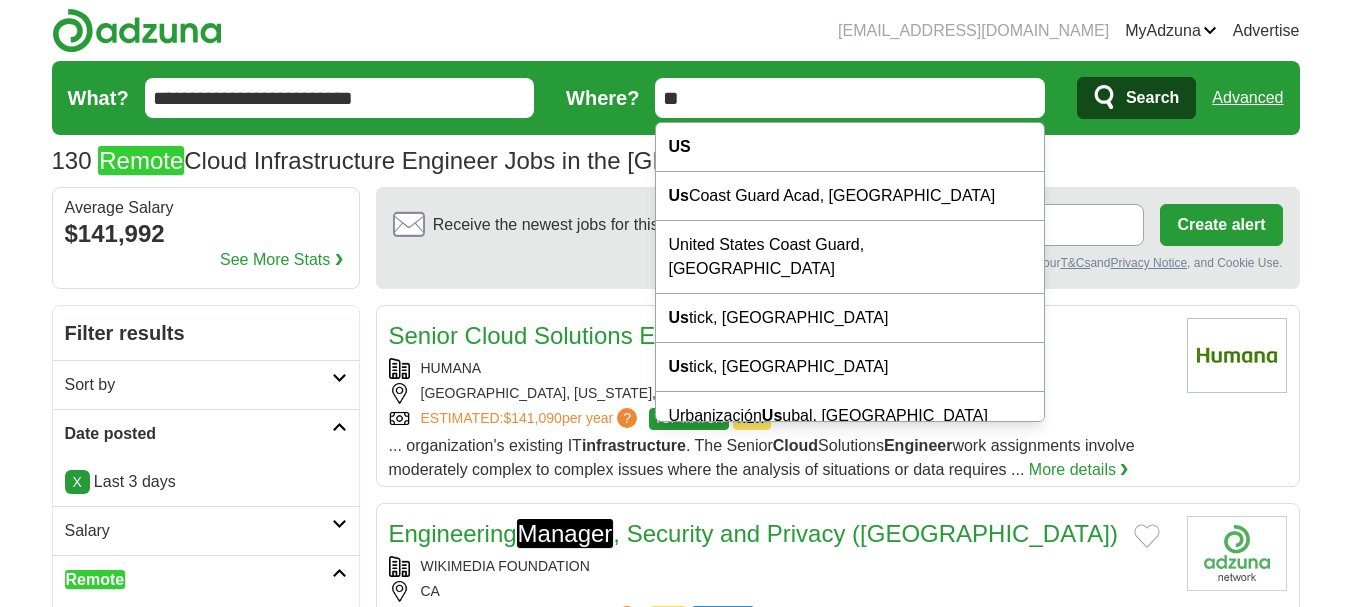 click on "**" at bounding box center [850, 98] 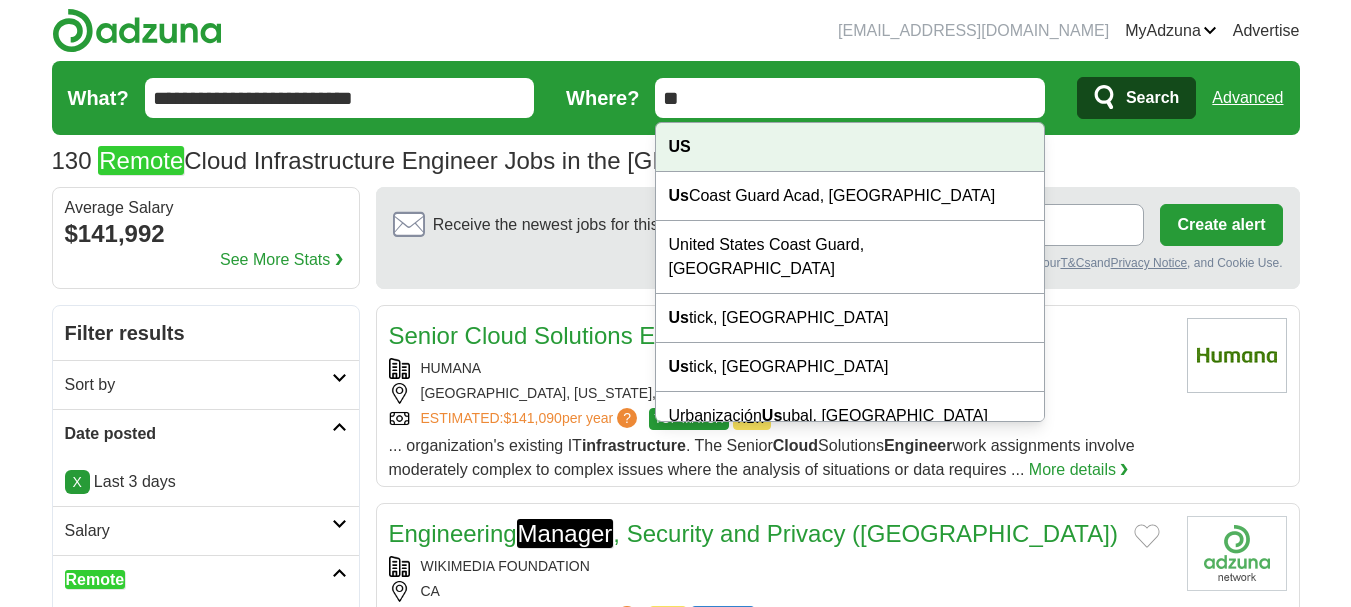 click on "djensen1527@gmail.com
MyAdzuna
Alerts
Favorites
Resumes
ApplyIQ
Preferences
Posted jobs
Logout
Advertise
130
Remote  Cloud Infrastructure Engineer Jobs in the US
Salary
Salary
Select a salary range
Salary from
from $10,000" at bounding box center (675, 1475) 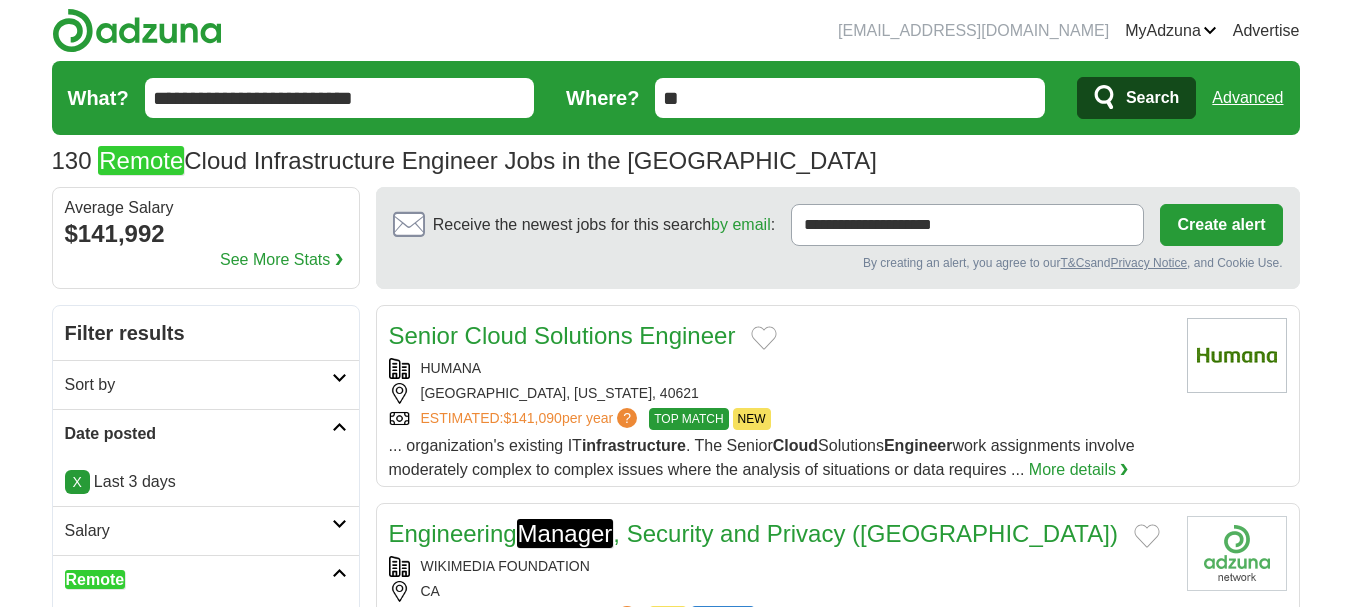 click 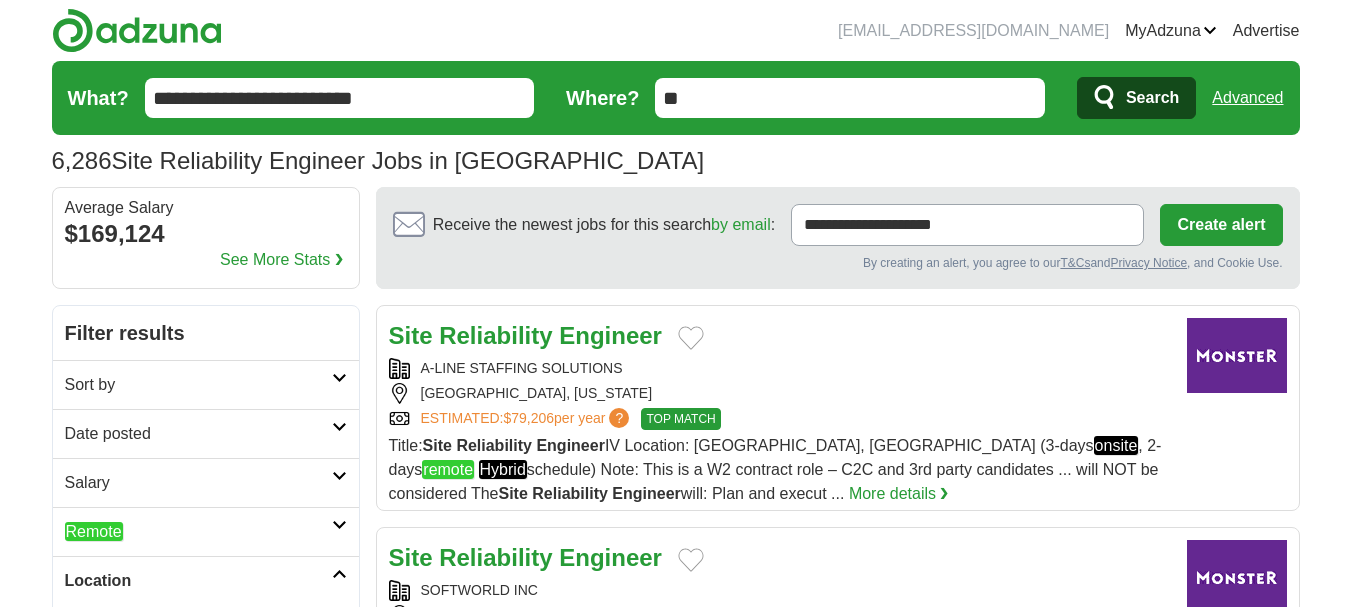 scroll, scrollTop: 0, scrollLeft: 0, axis: both 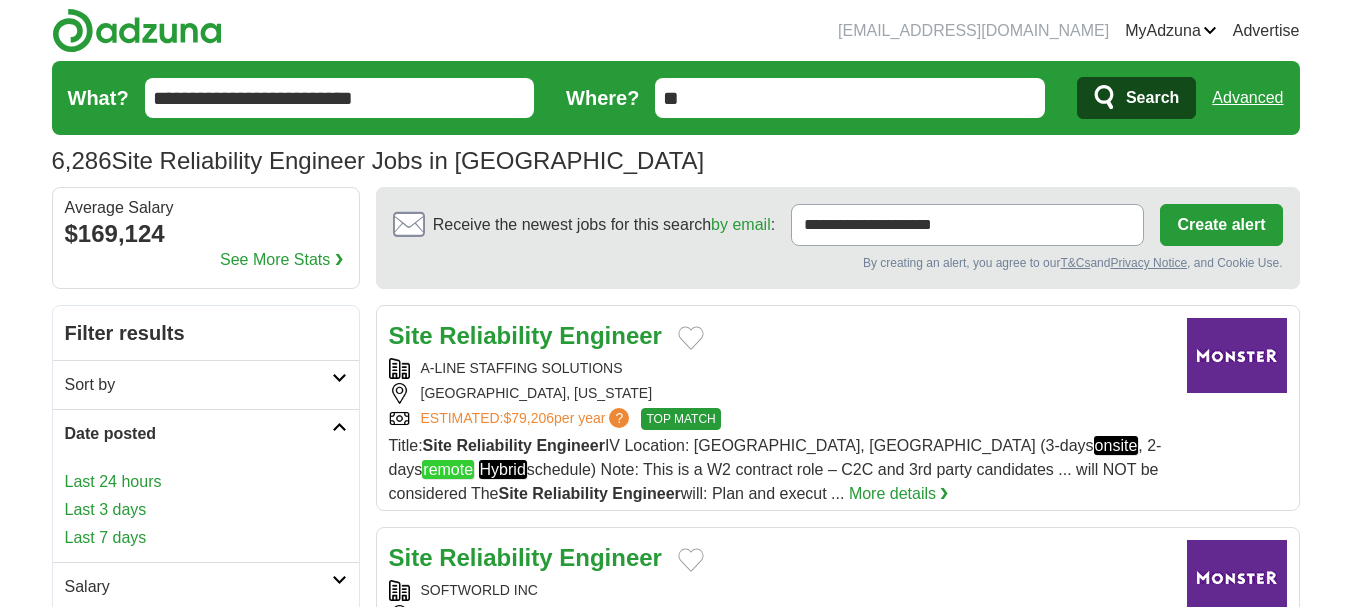 click on "Last 3 days" at bounding box center [206, 510] 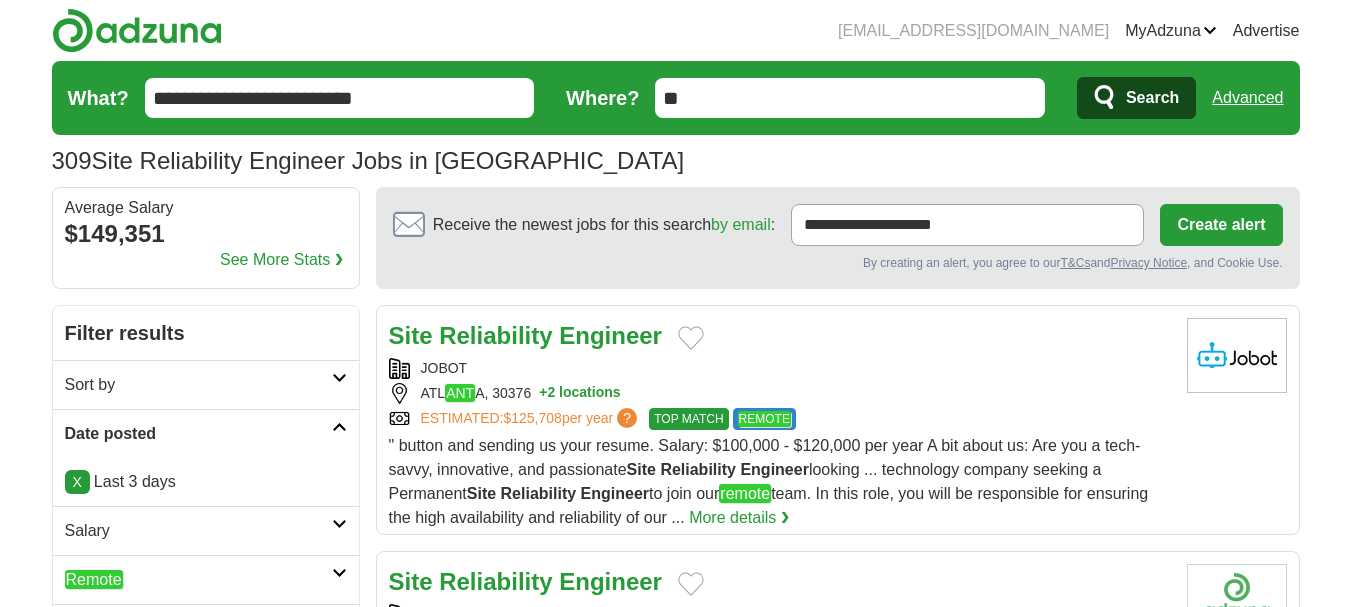 scroll, scrollTop: 150, scrollLeft: 0, axis: vertical 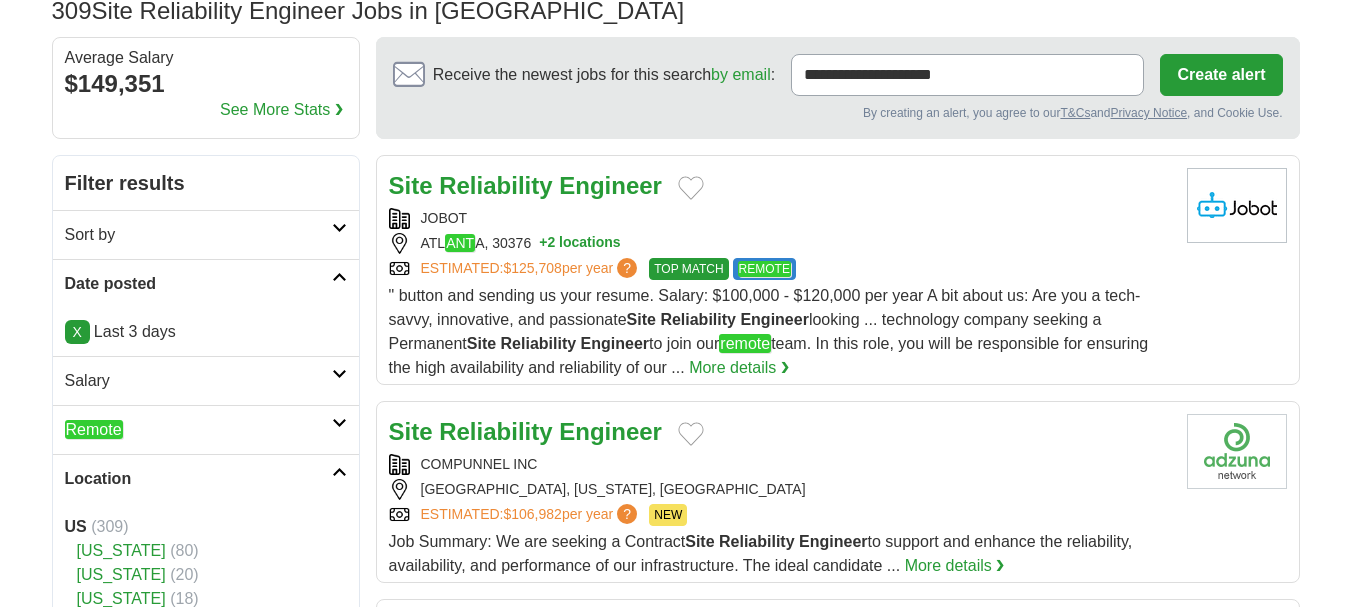click on "Remote" at bounding box center [206, 429] 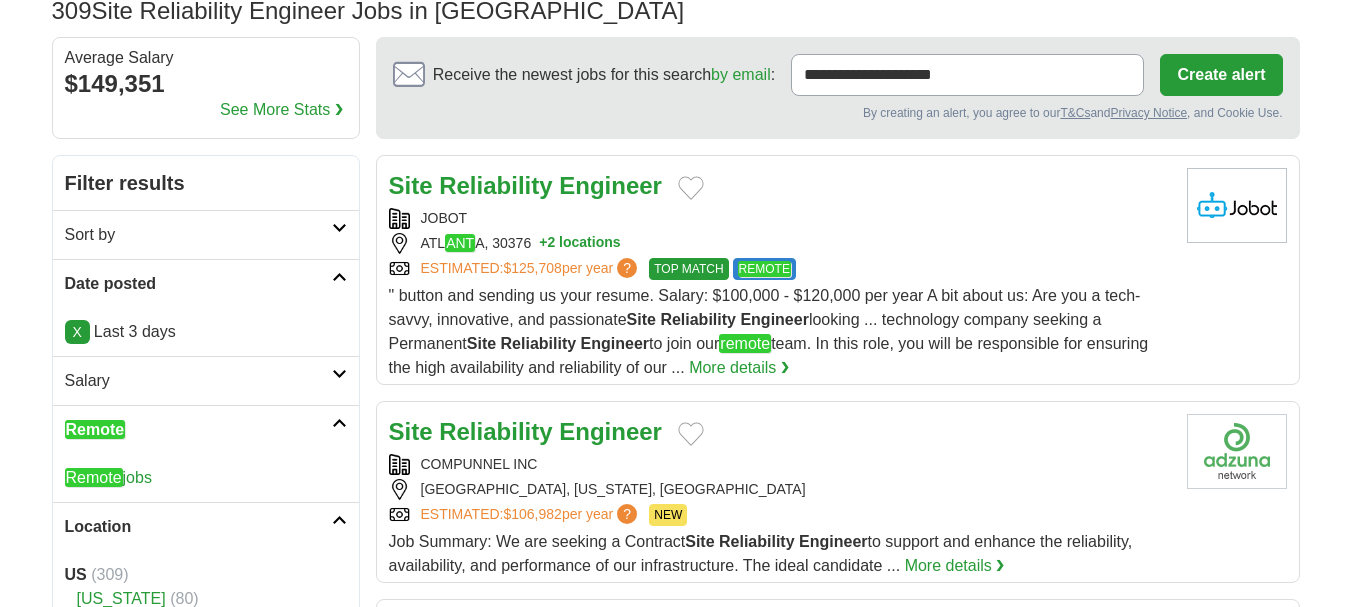 click on "Remote  jobs" at bounding box center [108, 477] 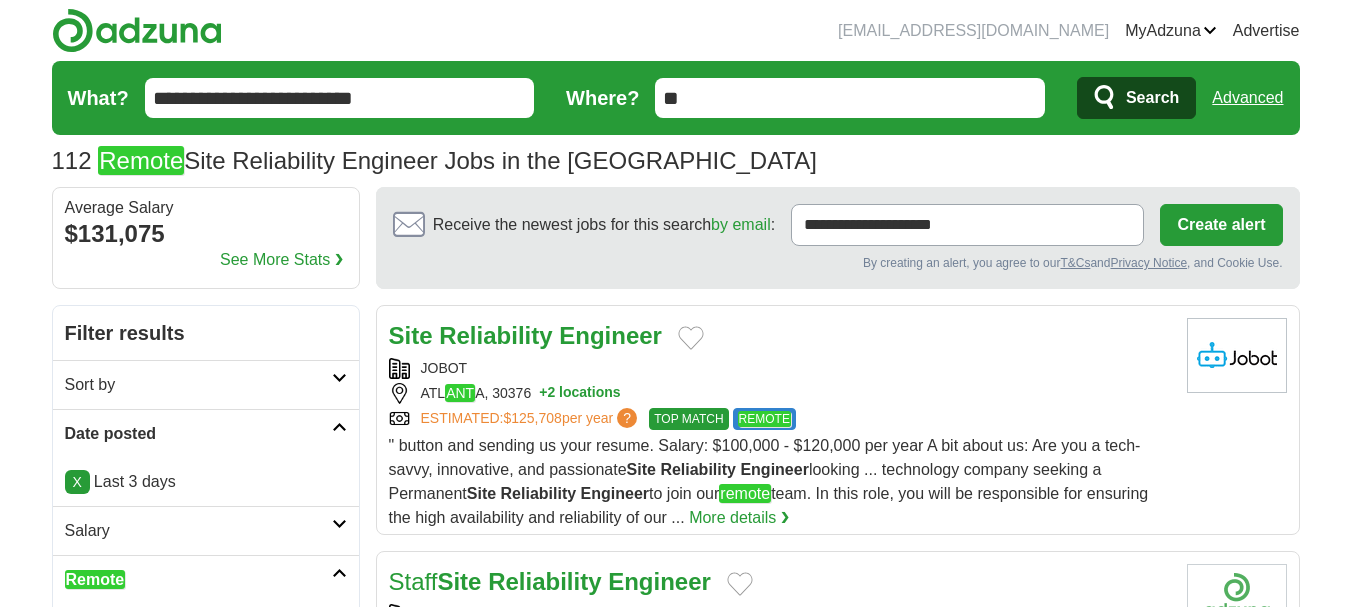 scroll, scrollTop: 0, scrollLeft: 0, axis: both 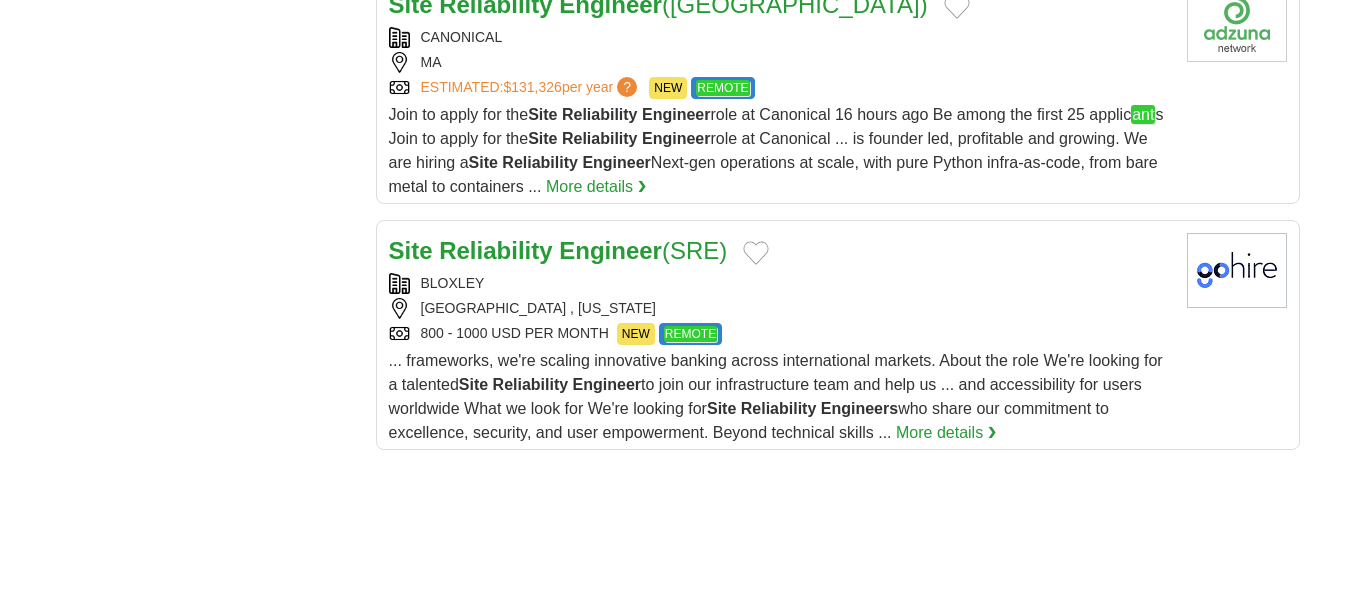 drag, startPoint x: 873, startPoint y: 283, endPoint x: 793, endPoint y: 298, distance: 81.394104 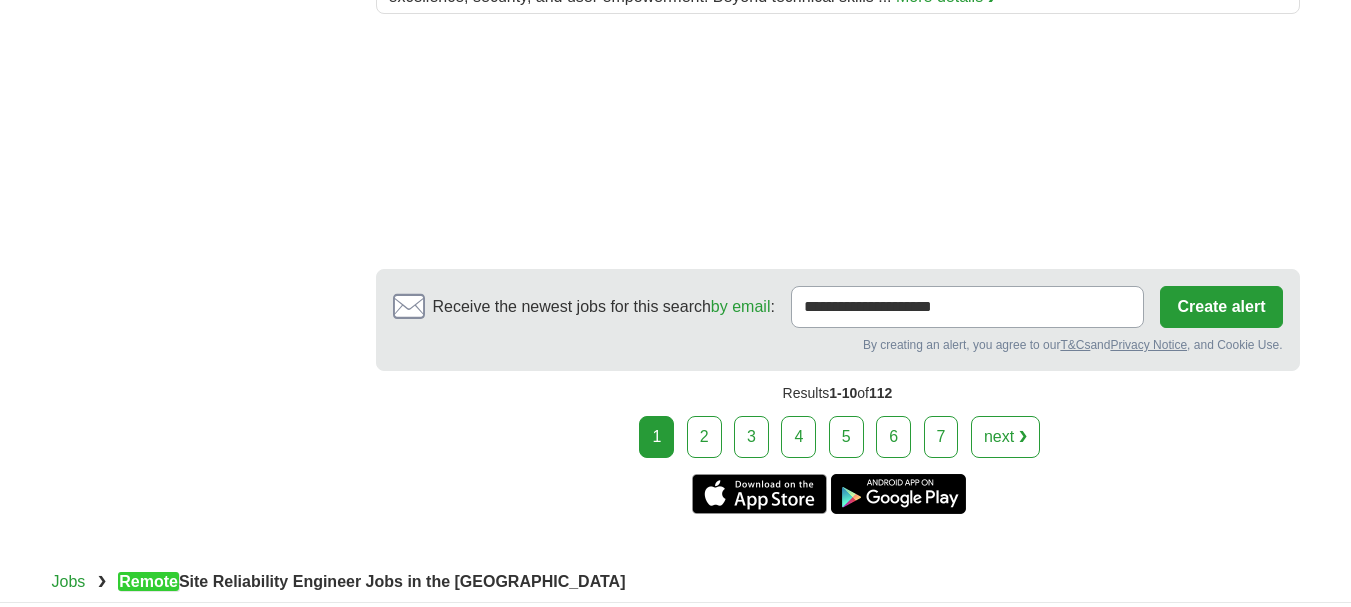 scroll, scrollTop: 2714, scrollLeft: 0, axis: vertical 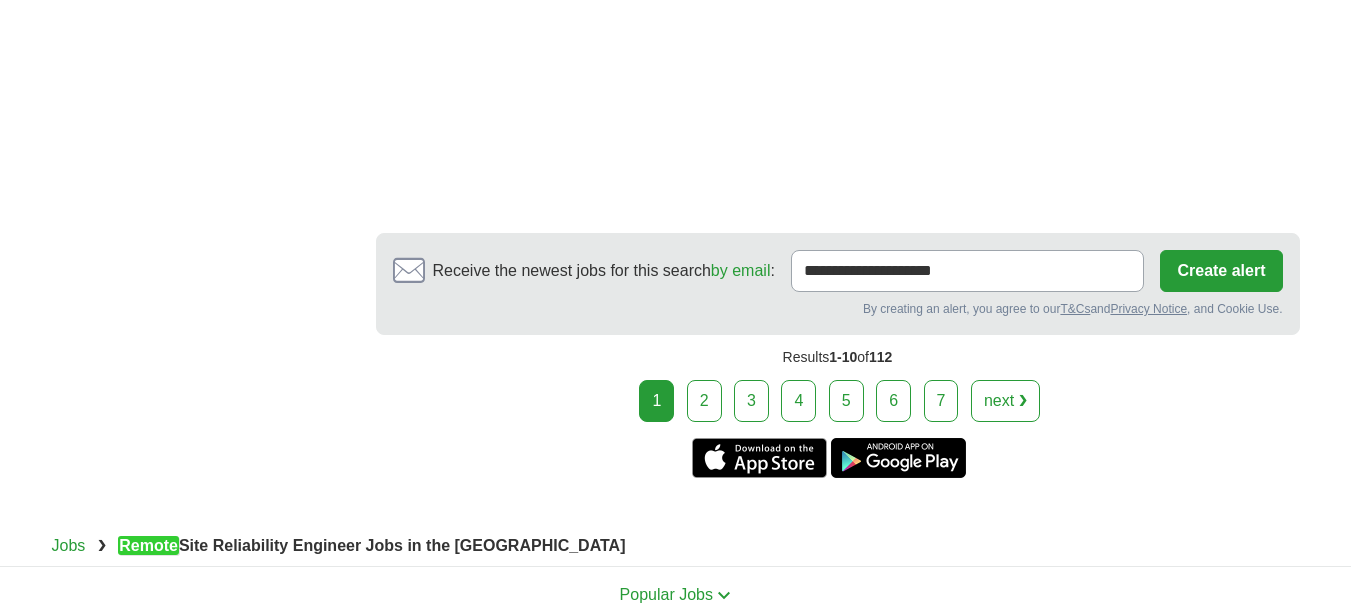 click on "2" at bounding box center (704, 401) 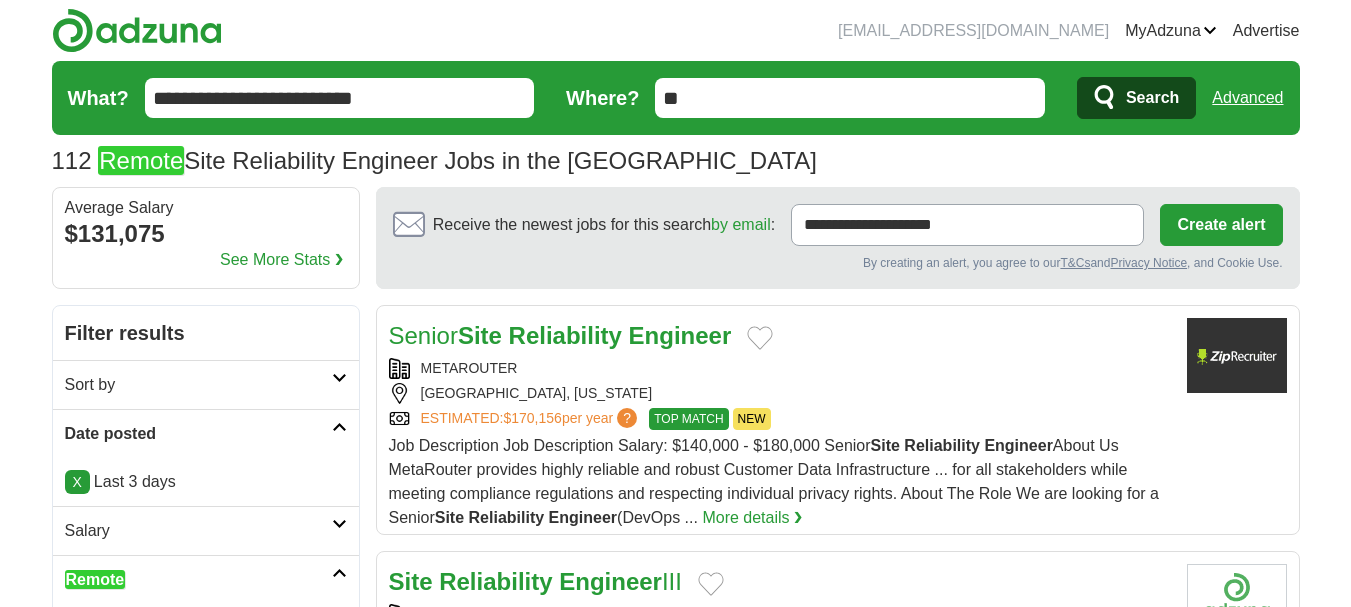 scroll, scrollTop: 0, scrollLeft: 0, axis: both 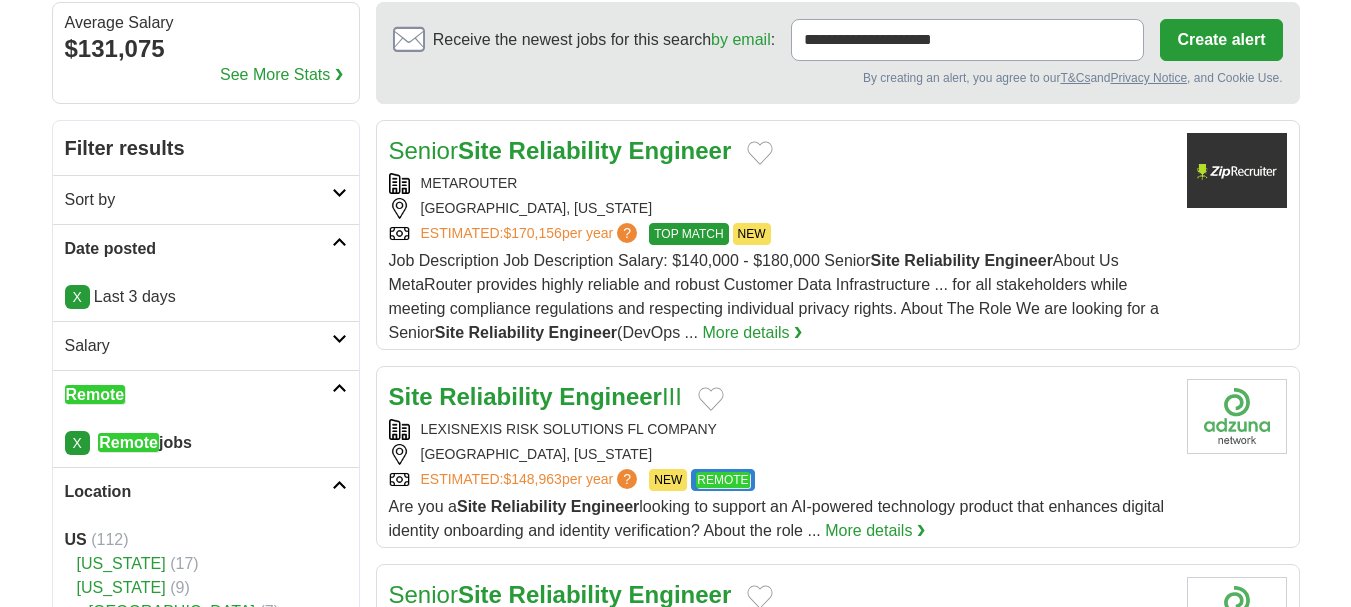 click on "[GEOGRAPHIC_DATA], [US_STATE]" at bounding box center (780, 208) 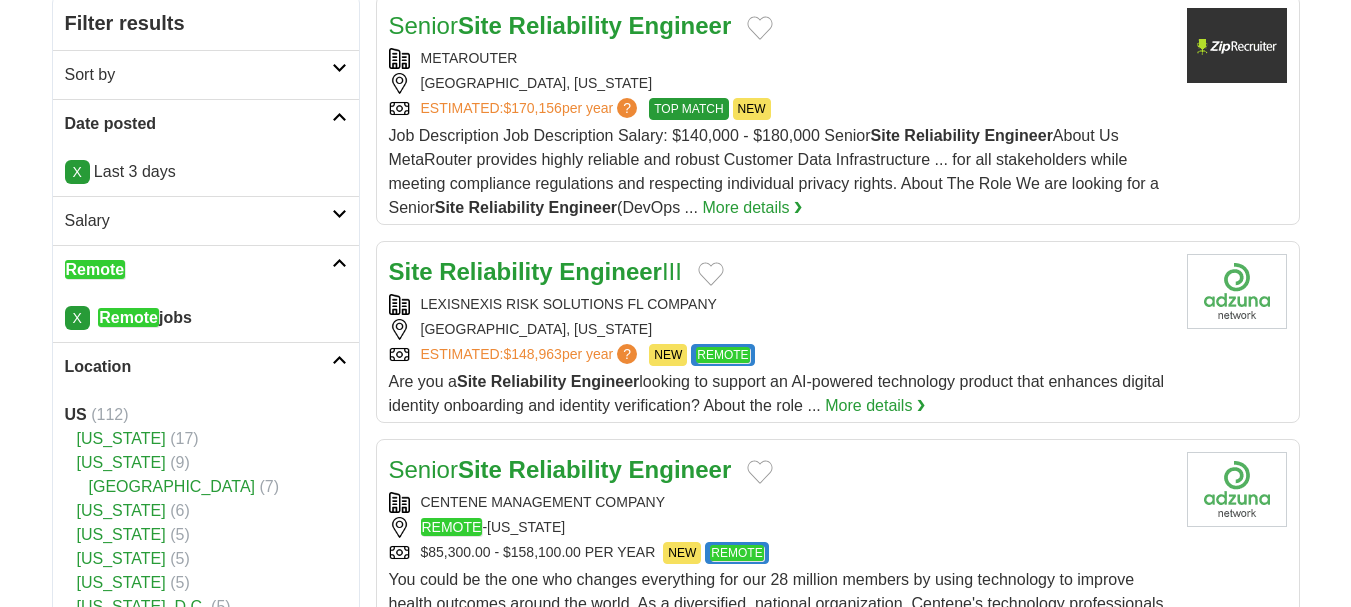 scroll, scrollTop: 315, scrollLeft: 0, axis: vertical 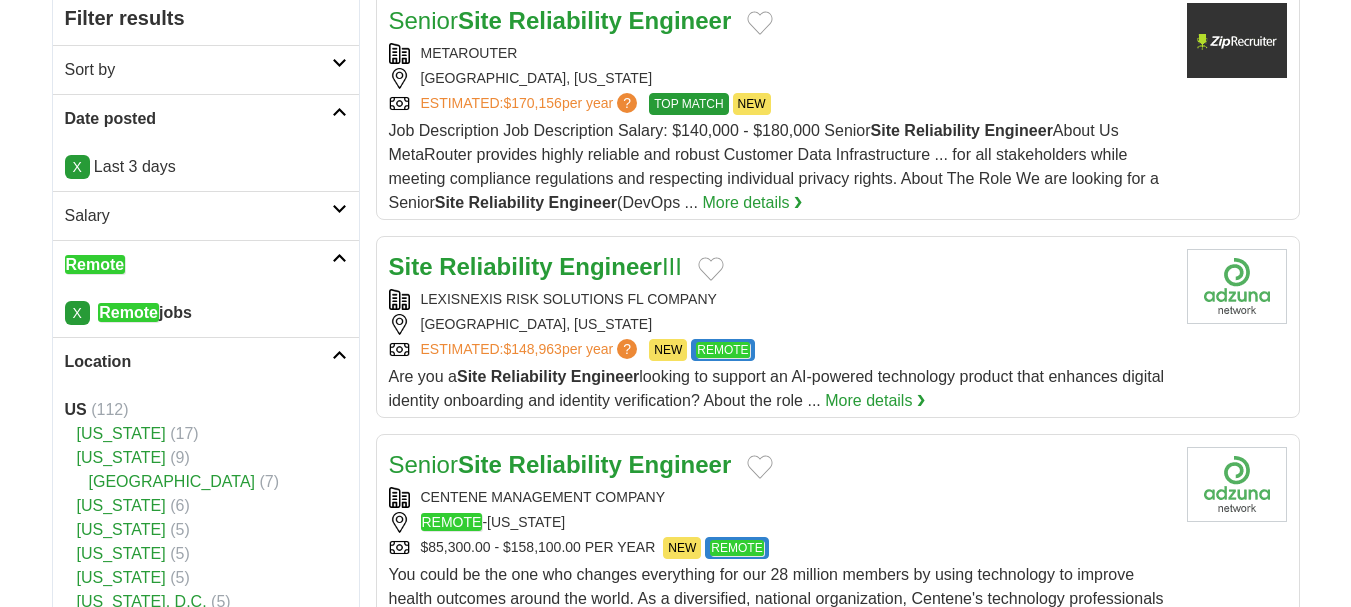 click on "Site   Reliability   Engineer  III
LEXISNEXIS RISK SOLUTIONS FL COMPANY
[GEOGRAPHIC_DATA], [US_STATE]
ESTIMATED:
$148,963
per year
?
NEW REMOTE
NEW REMOTE
Are you a  Site   Reliability   Engineer
More details ❯" at bounding box center [780, 331] 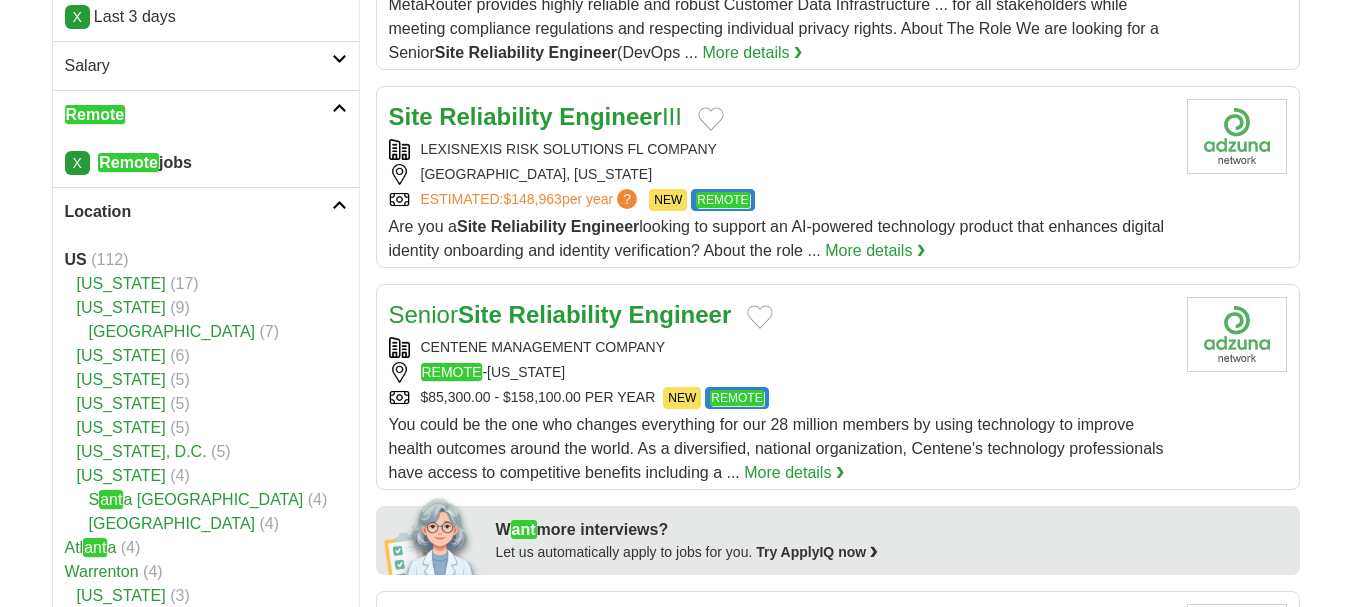 scroll, scrollTop: 484, scrollLeft: 0, axis: vertical 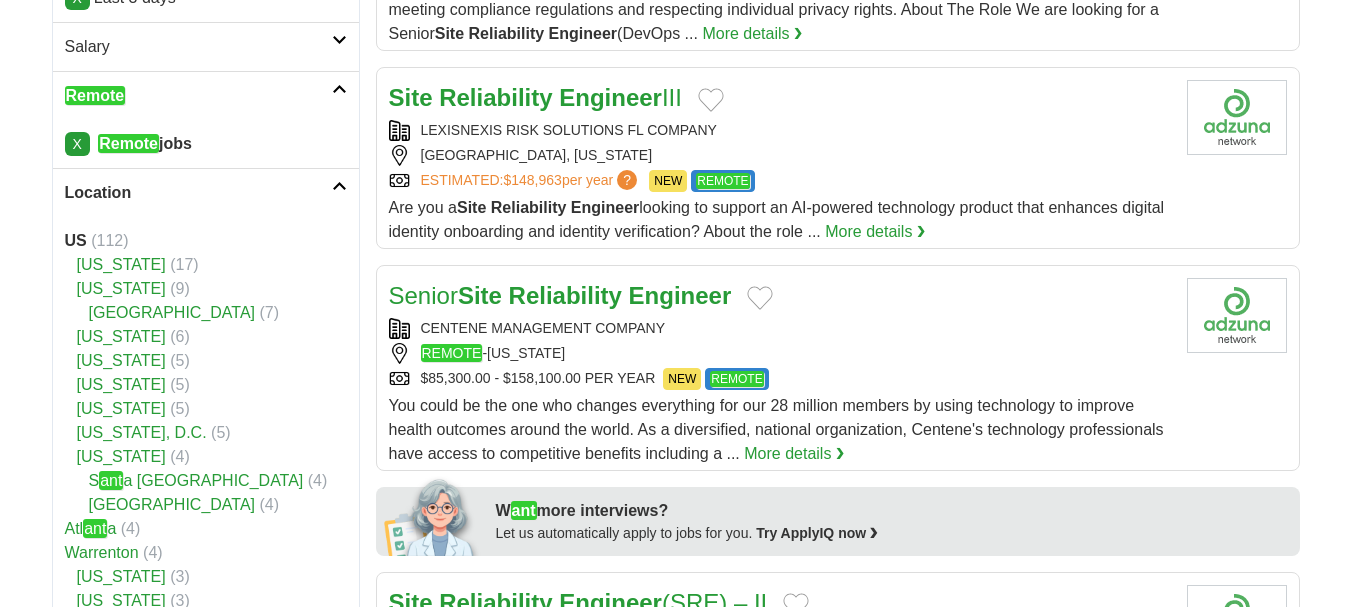 click on "CENTENE MANAGEMENT COMPANY" at bounding box center (780, 328) 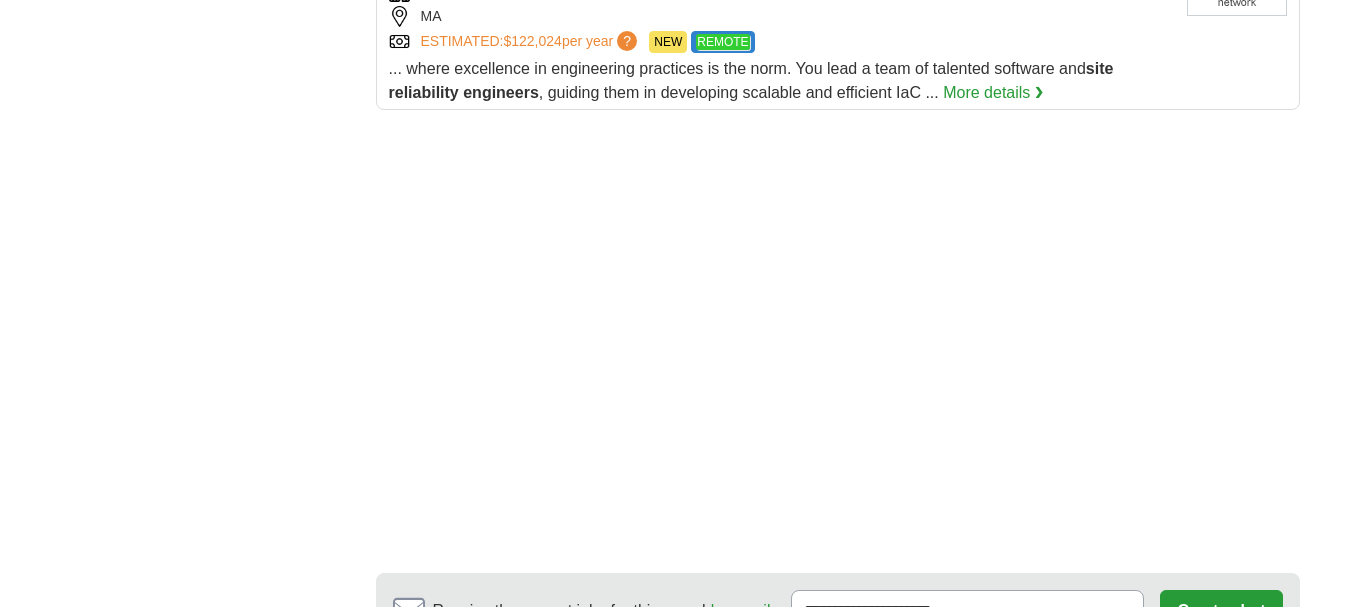 scroll, scrollTop: 2583, scrollLeft: 0, axis: vertical 